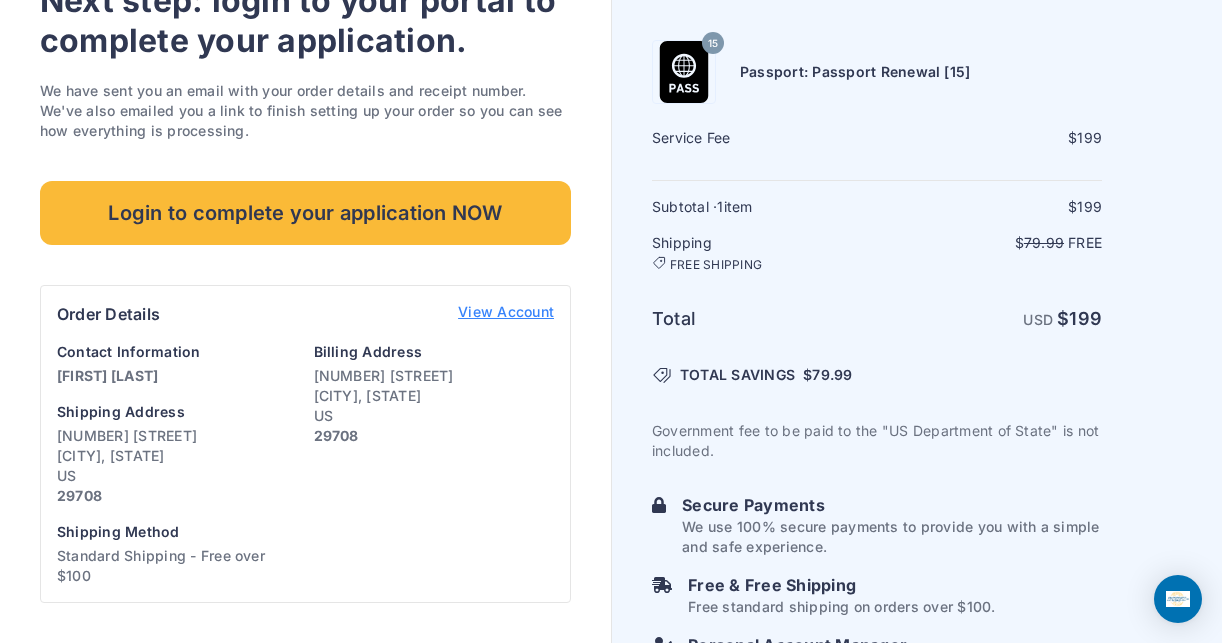 scroll, scrollTop: 334, scrollLeft: 0, axis: vertical 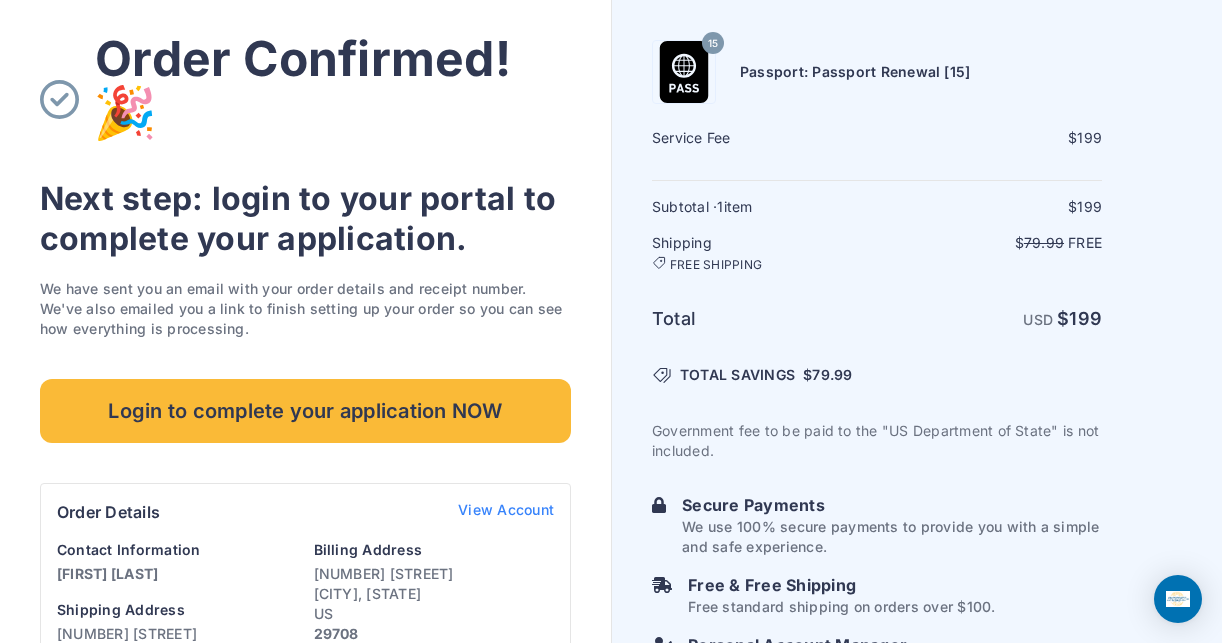 click on "View Account" at bounding box center (506, 512) 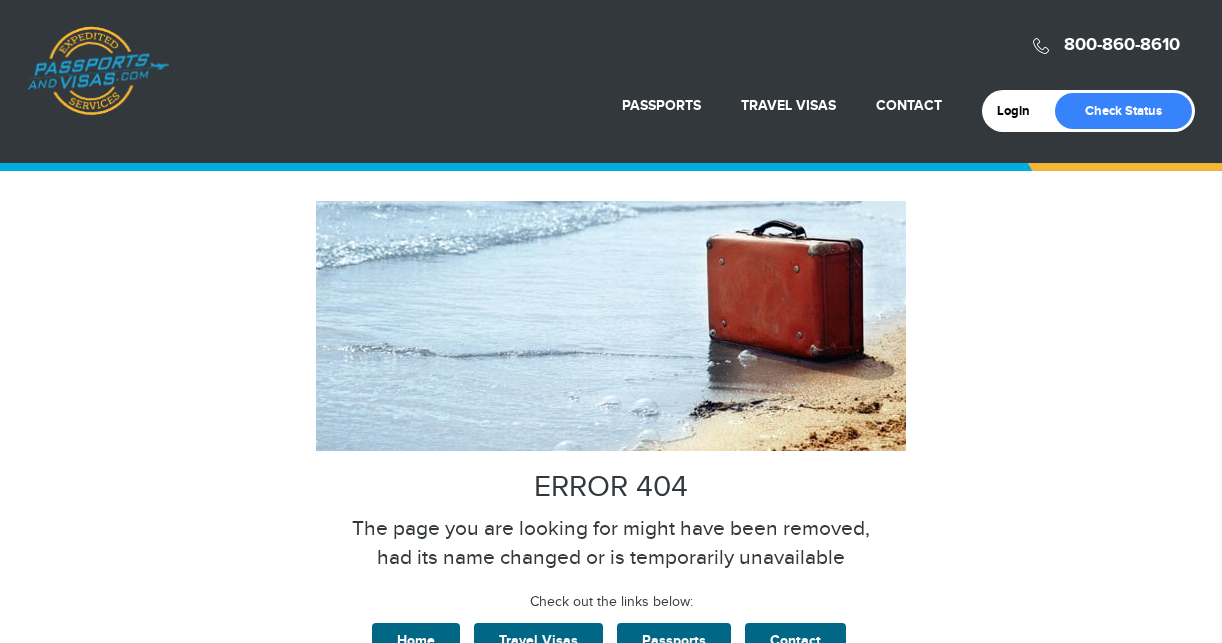 scroll, scrollTop: 0, scrollLeft: 0, axis: both 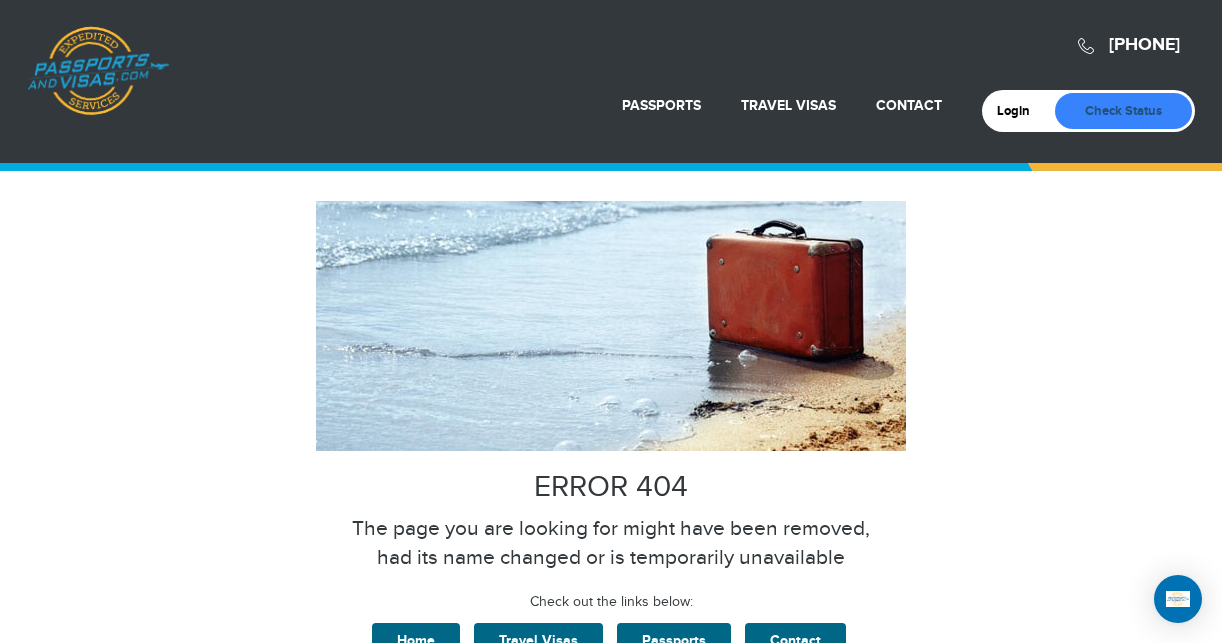 click on "Check Status" at bounding box center [1123, 111] 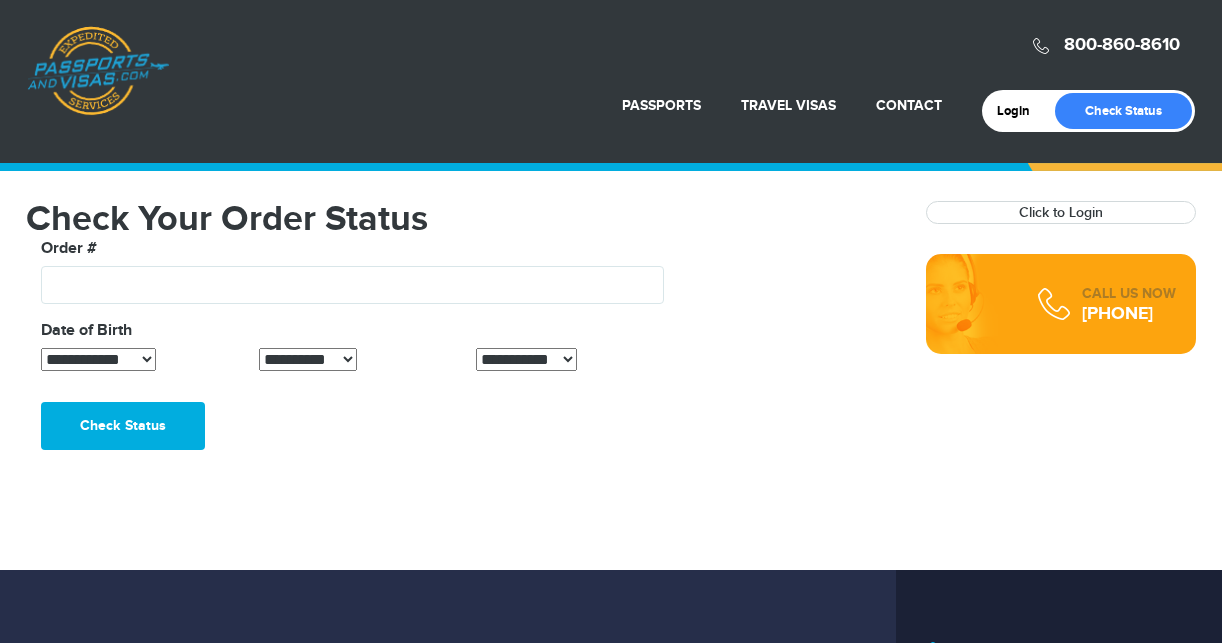 scroll, scrollTop: 0, scrollLeft: 0, axis: both 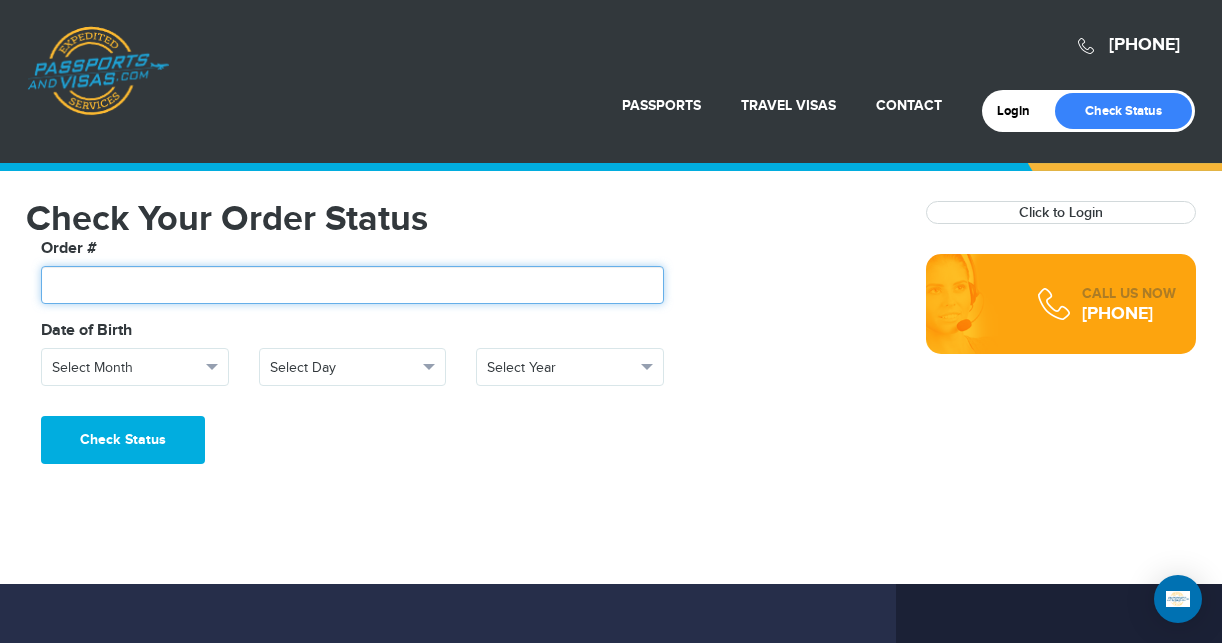 click at bounding box center [352, 285] 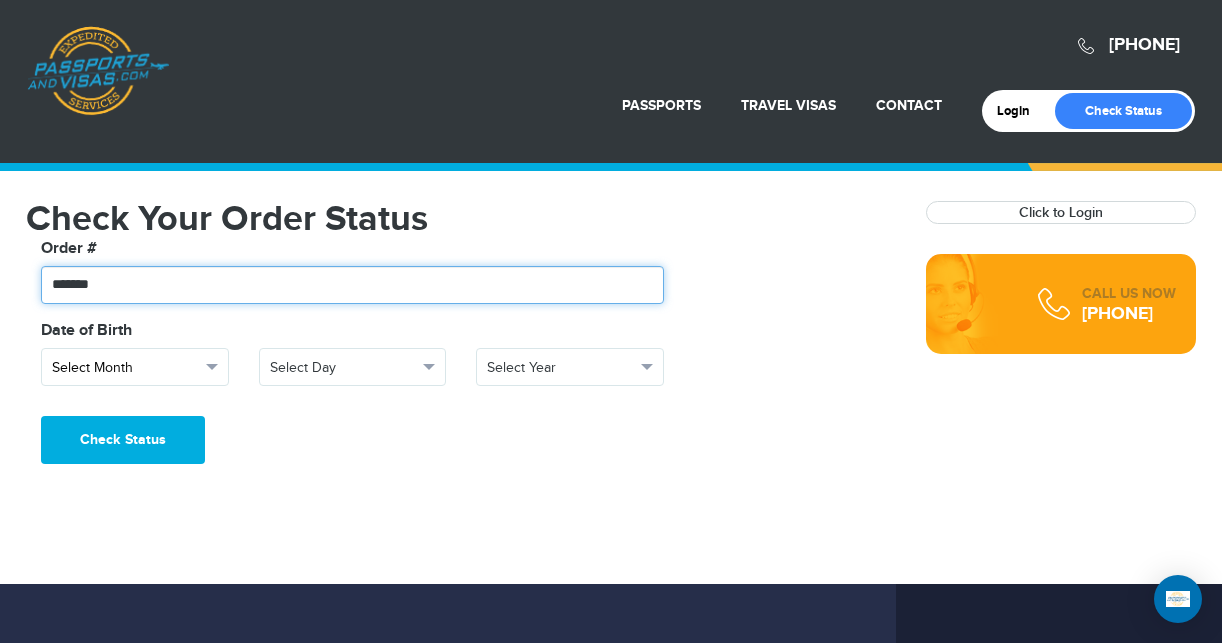 type on "*******" 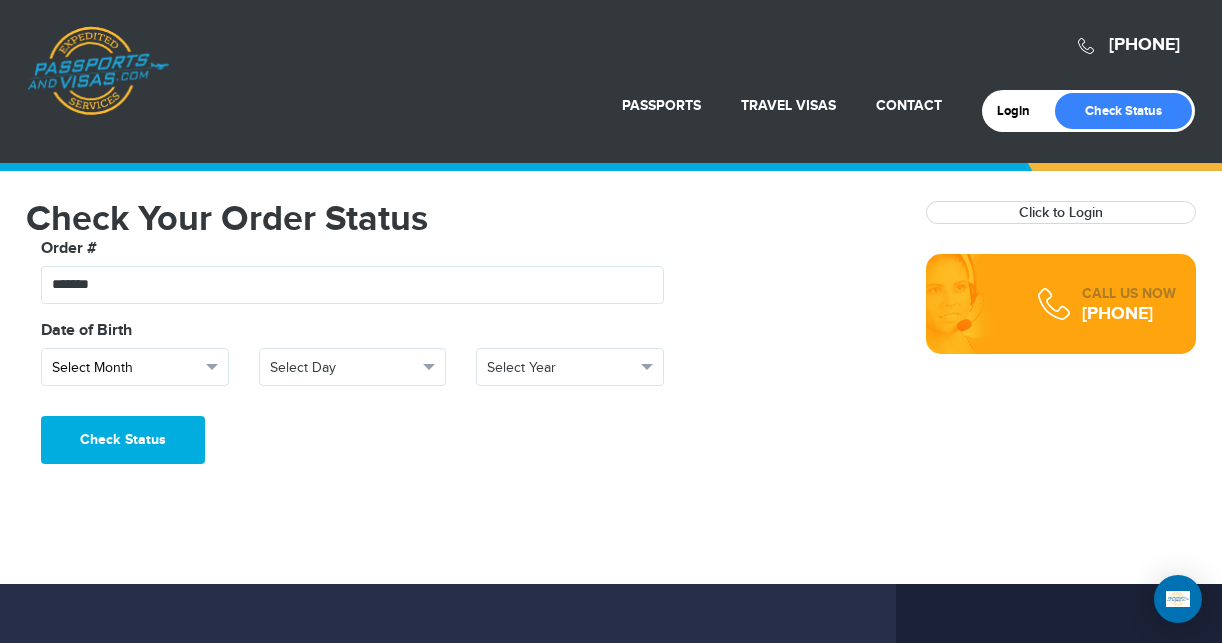 click at bounding box center (212, 367) 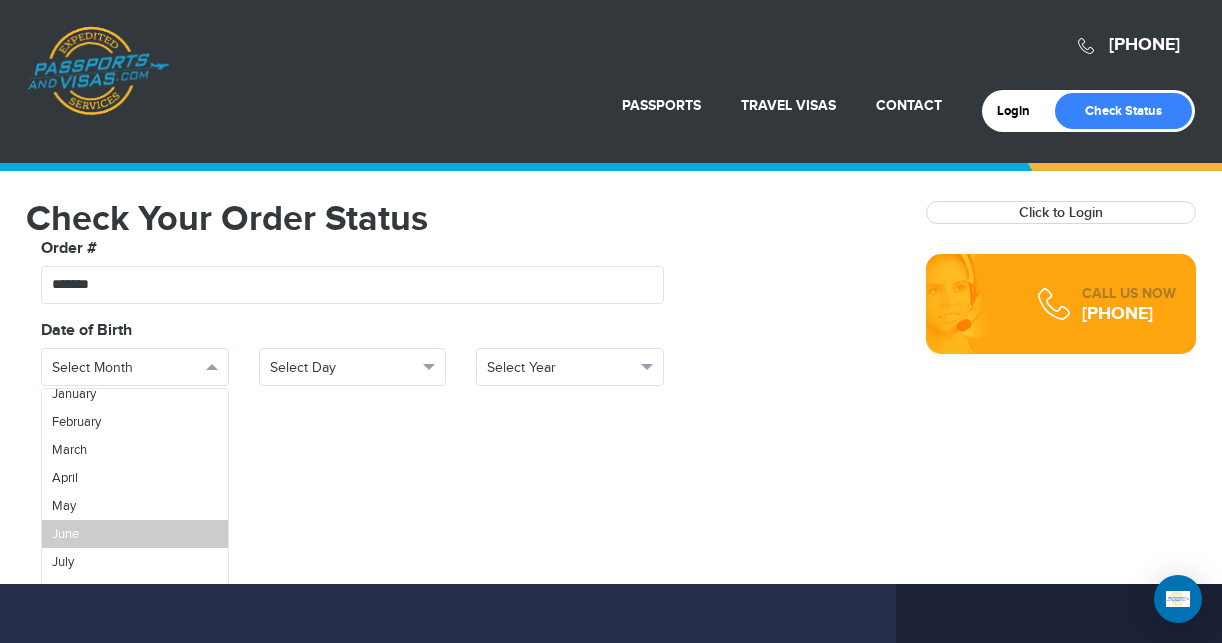 scroll, scrollTop: 71, scrollLeft: 0, axis: vertical 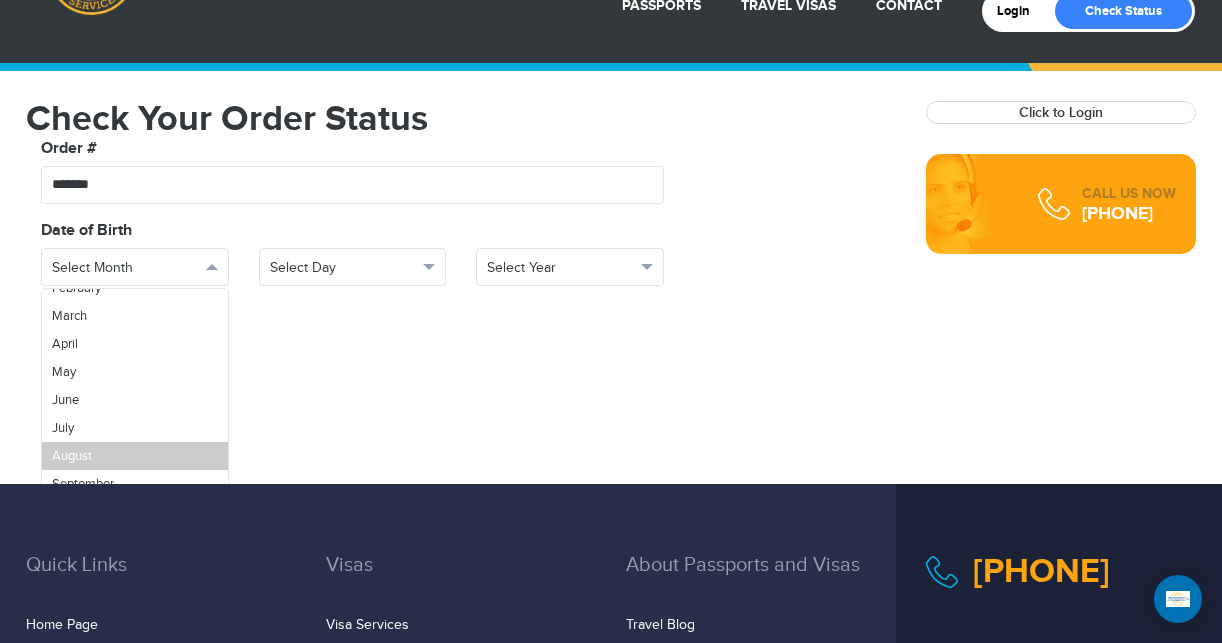 click on "August" at bounding box center [135, 456] 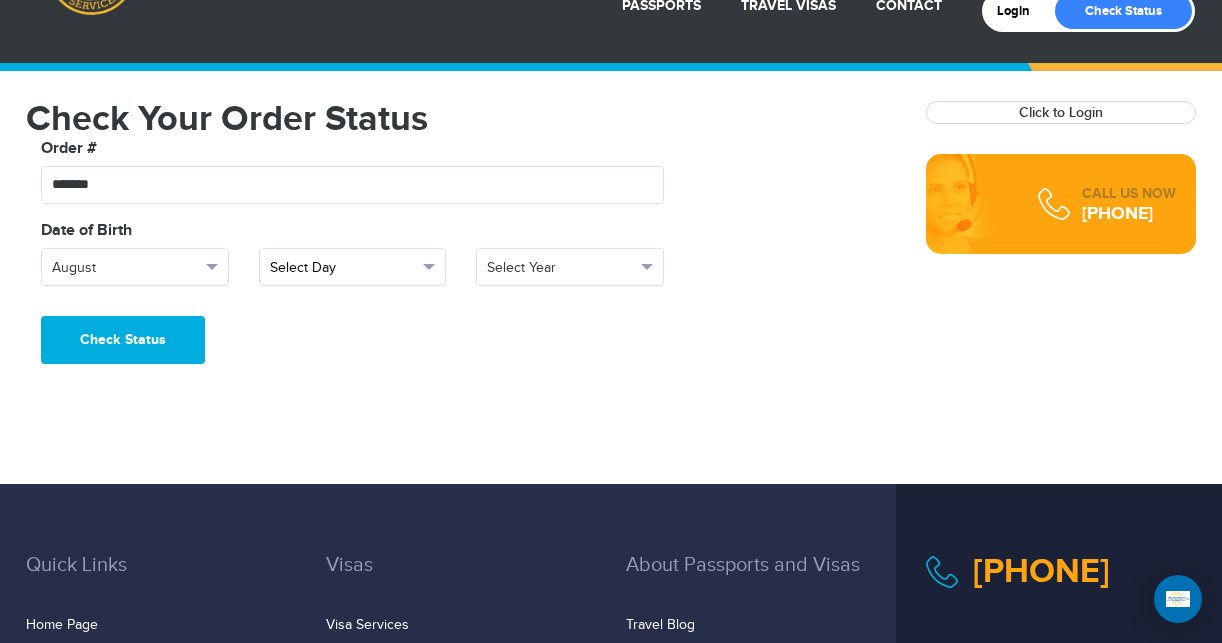click on "Select Day" at bounding box center (353, 267) 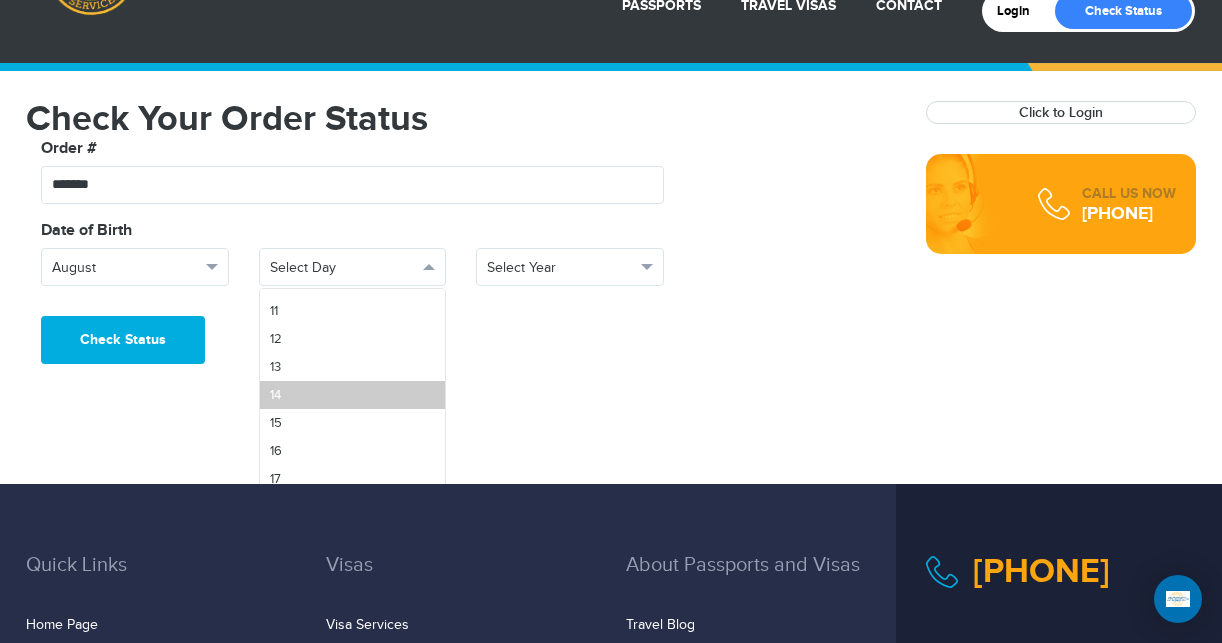 scroll, scrollTop: 500, scrollLeft: 0, axis: vertical 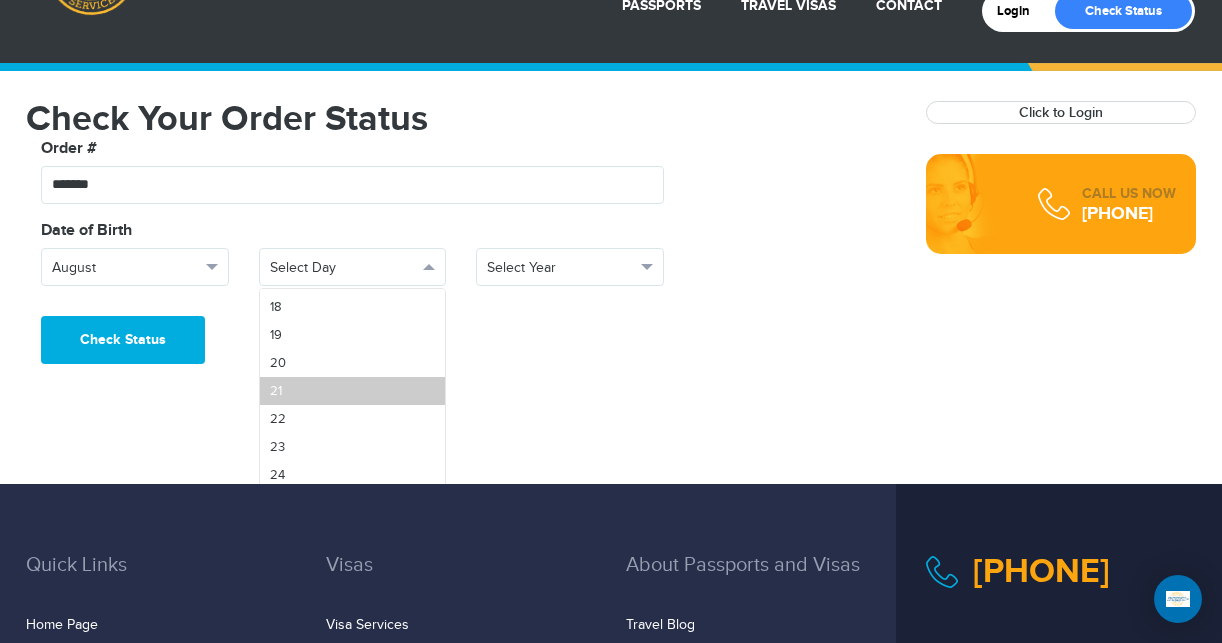click on "21" at bounding box center (353, 391) 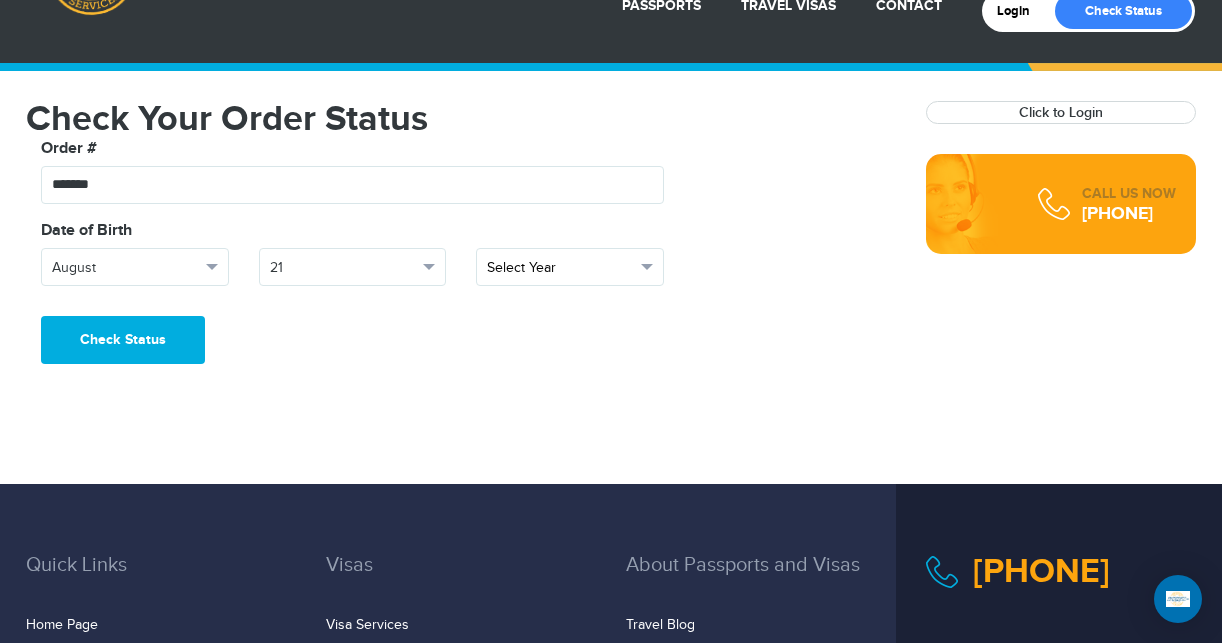 click on "Select Year" at bounding box center (570, 267) 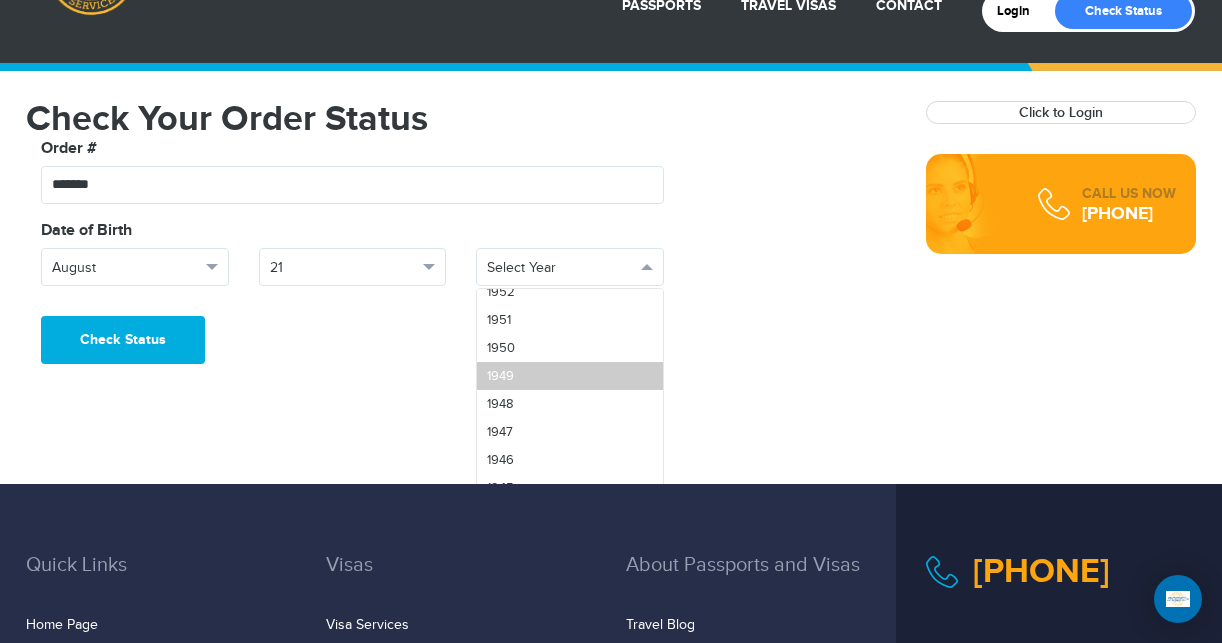 scroll, scrollTop: 2042, scrollLeft: 0, axis: vertical 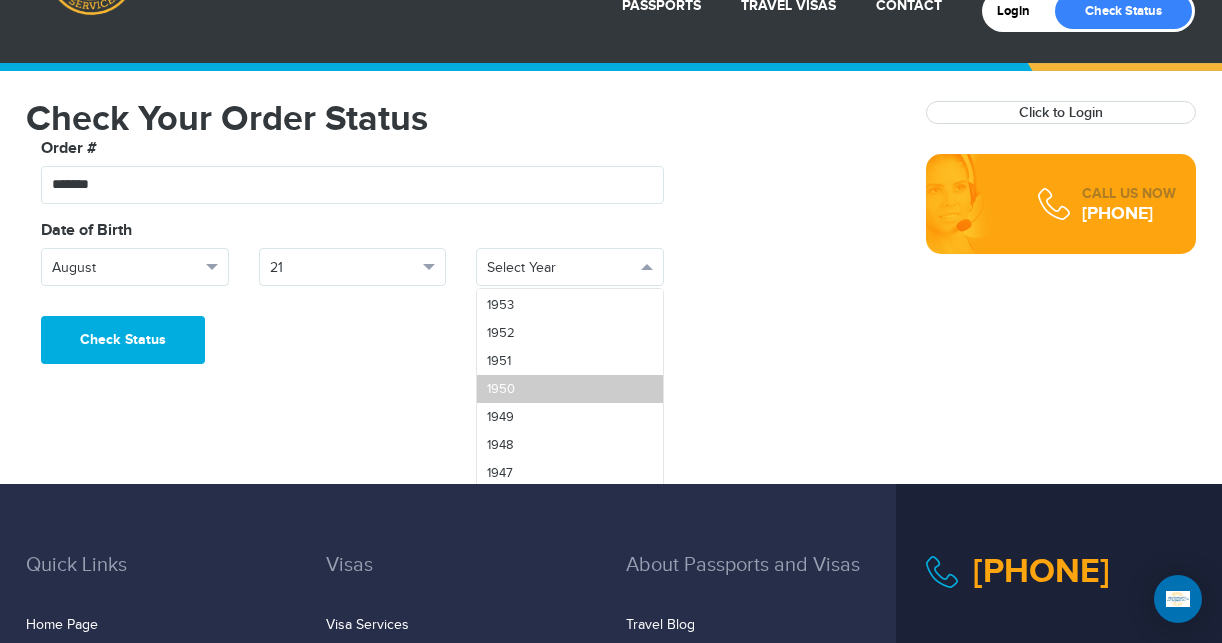 click on "1950" at bounding box center [570, 389] 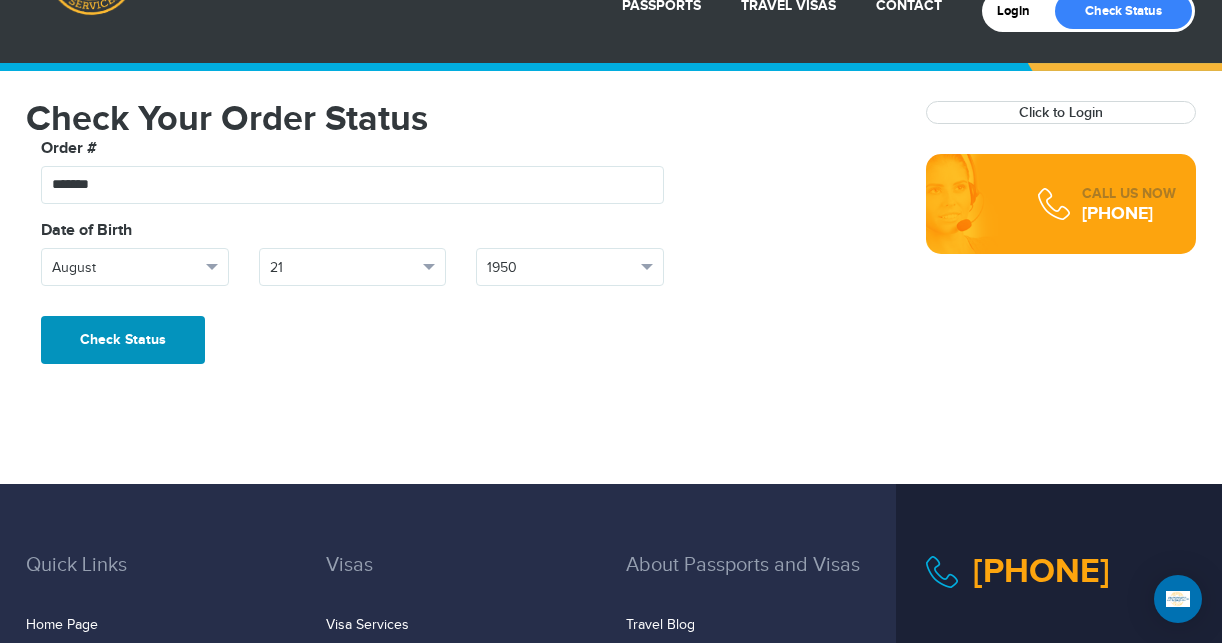 click on "Check Status" at bounding box center (123, 340) 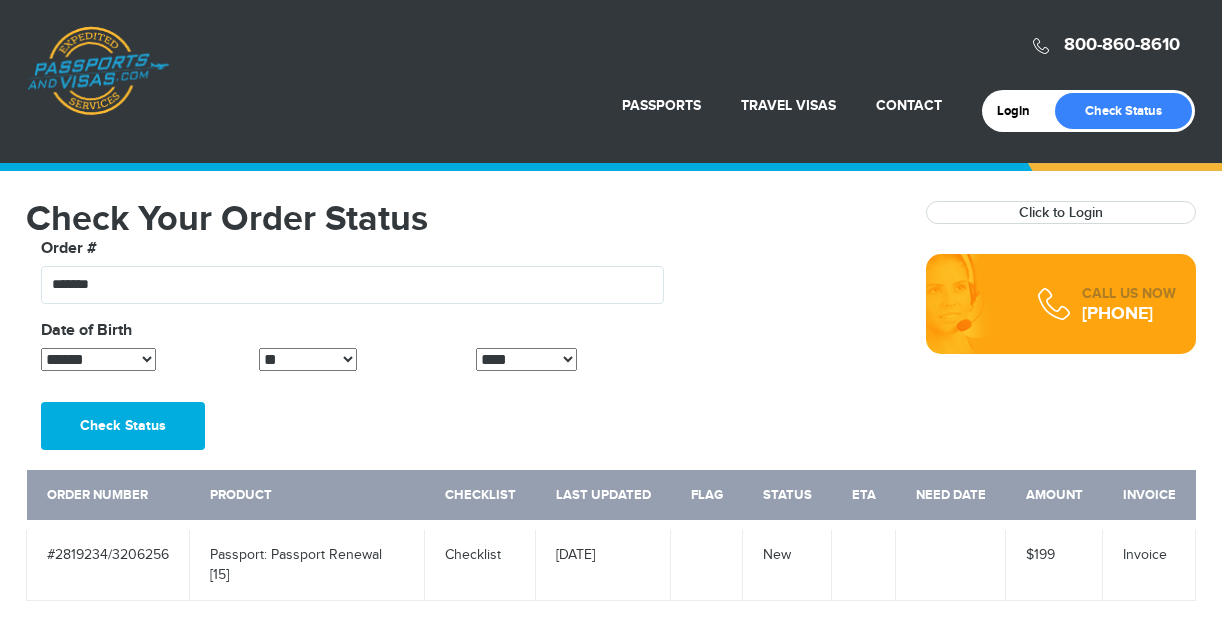 scroll, scrollTop: 0, scrollLeft: 0, axis: both 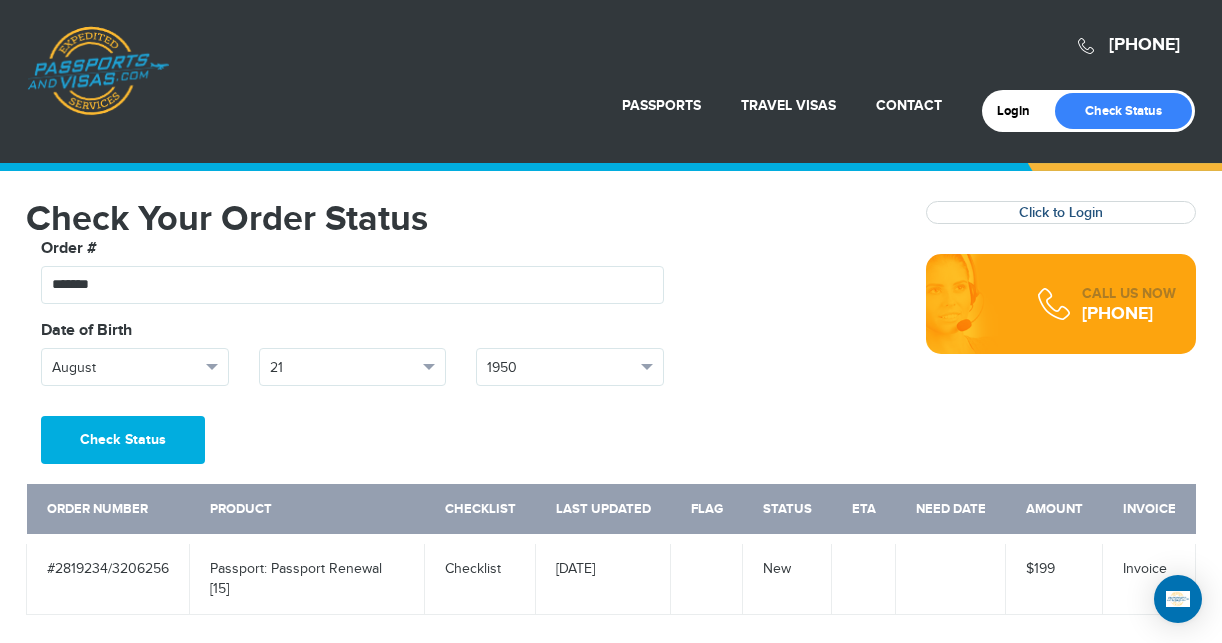 click on "Click to Login" at bounding box center (1061, 212) 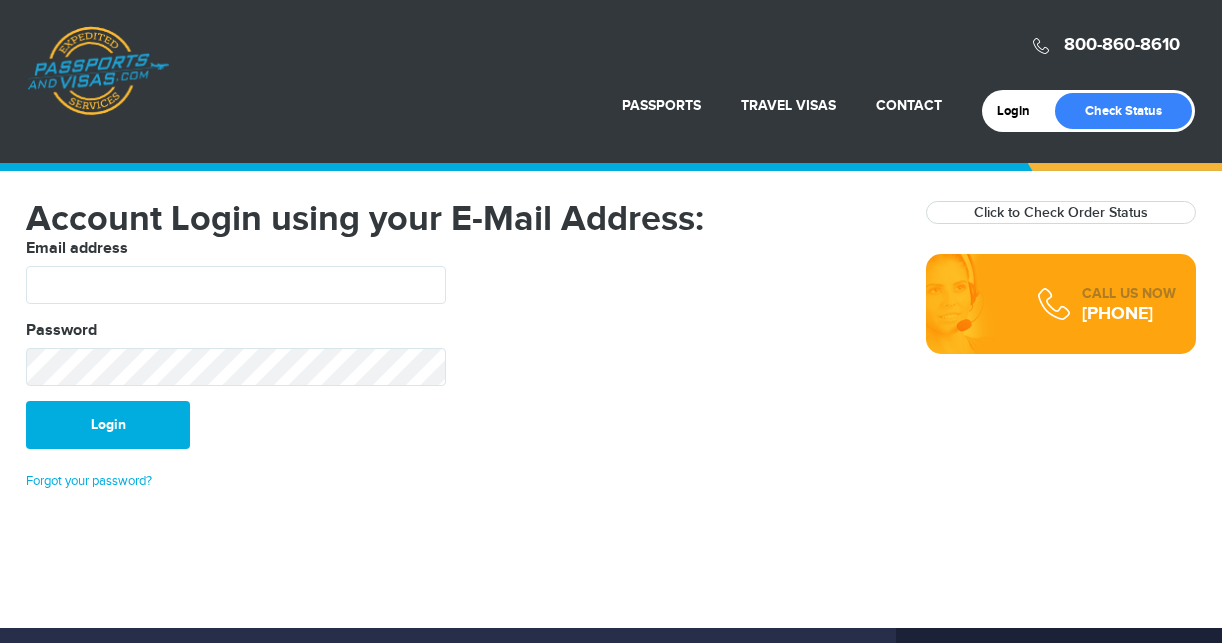 scroll, scrollTop: 0, scrollLeft: 0, axis: both 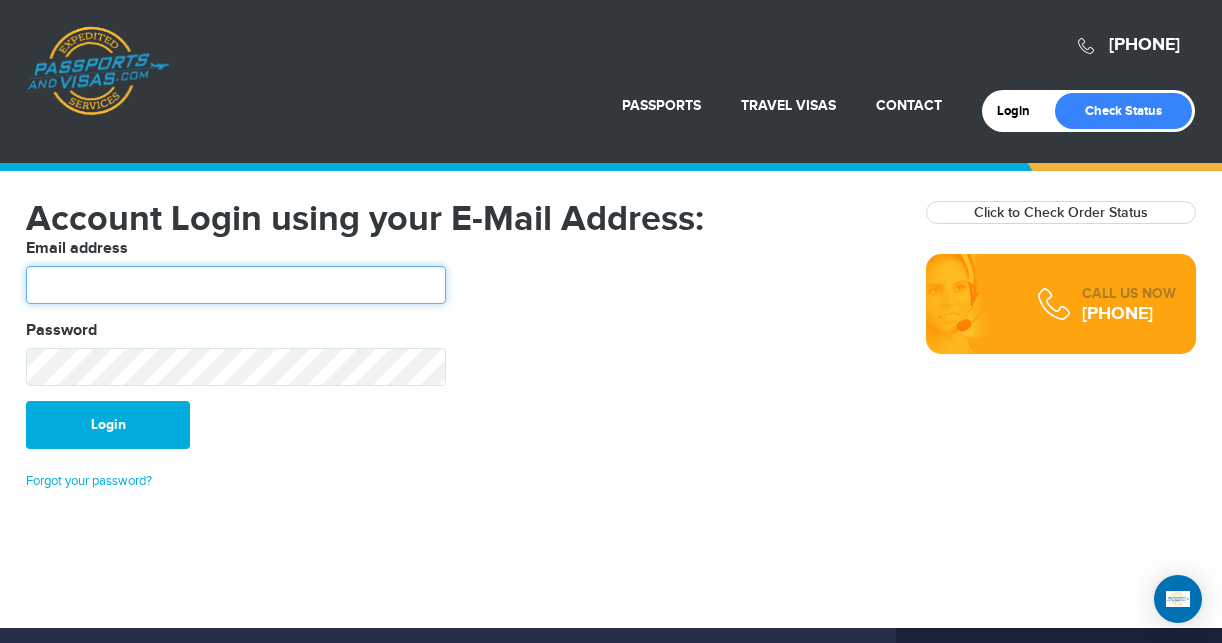 click at bounding box center [236, 285] 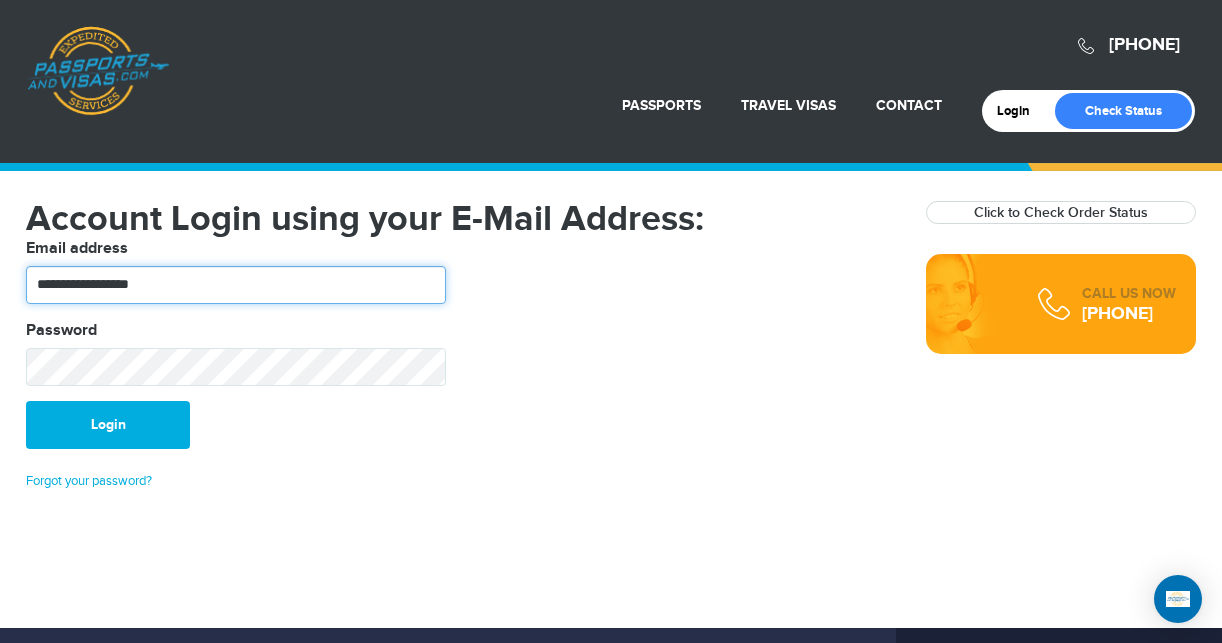 type on "**********" 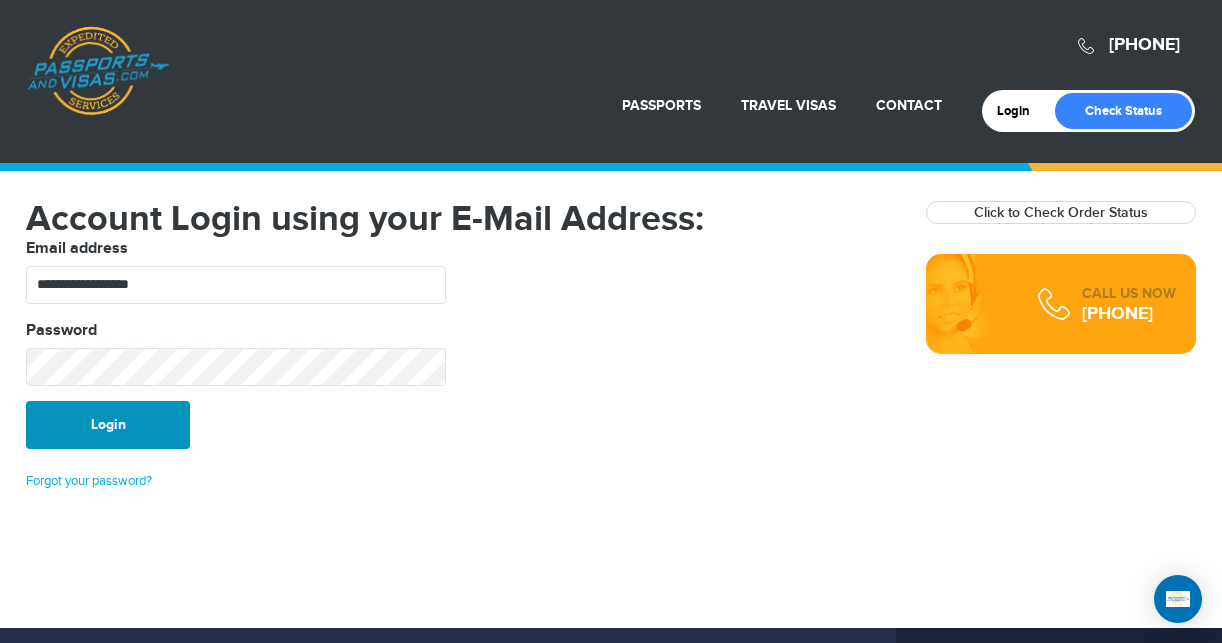 click on "Login" at bounding box center (108, 425) 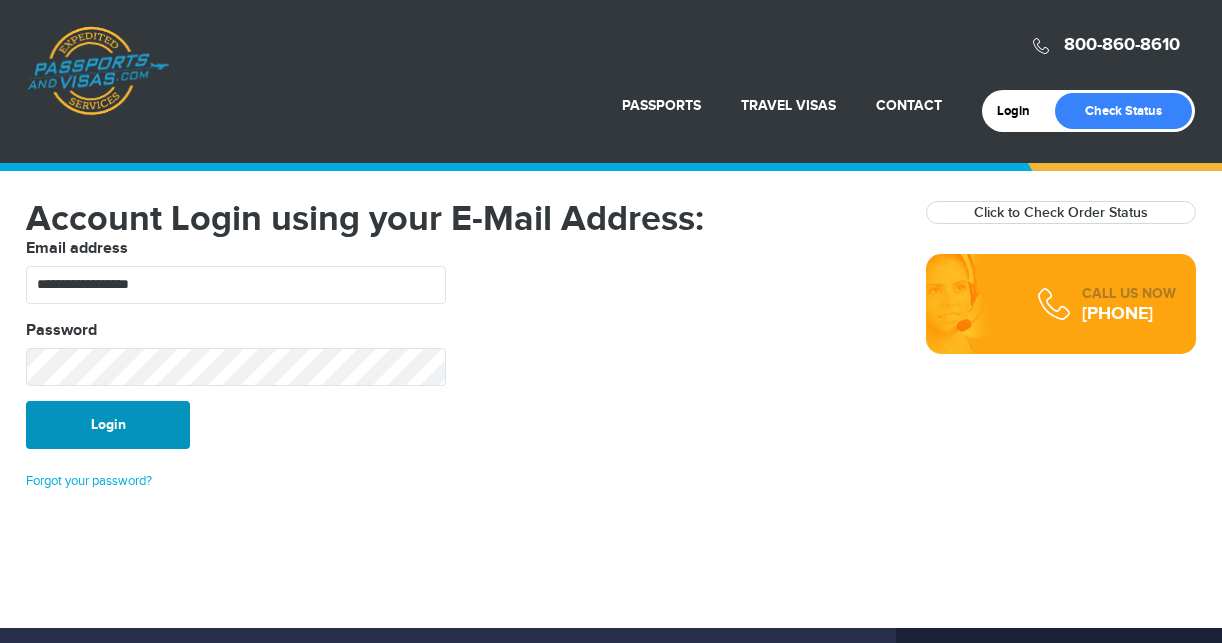 scroll, scrollTop: 0, scrollLeft: 0, axis: both 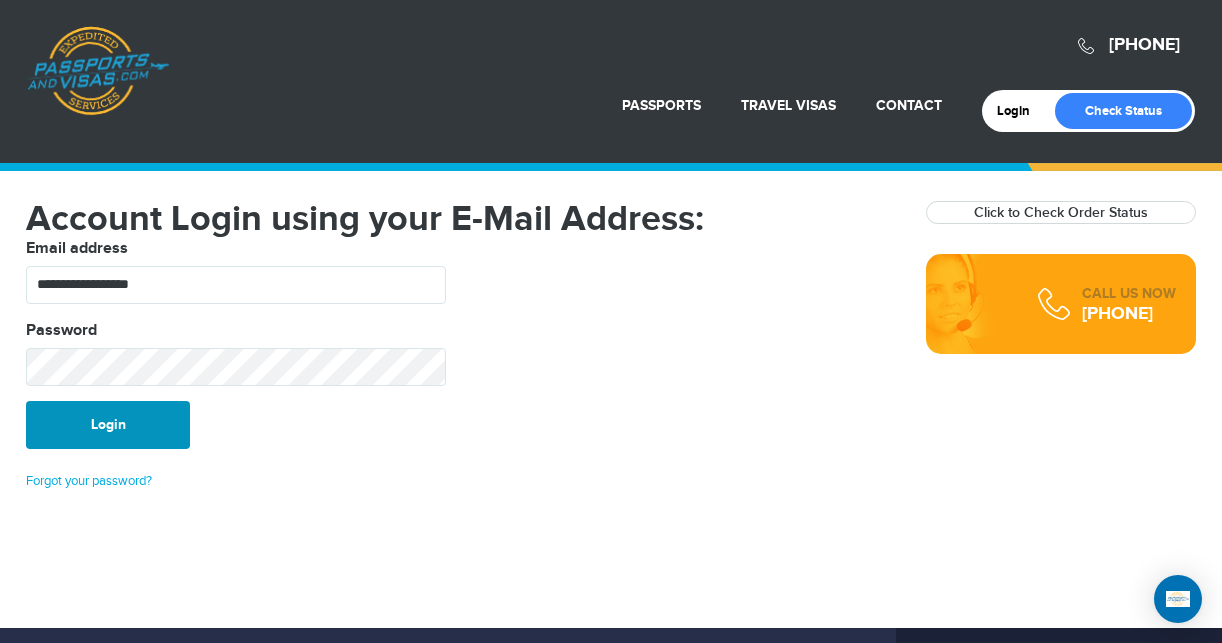 click on "Login" at bounding box center (108, 425) 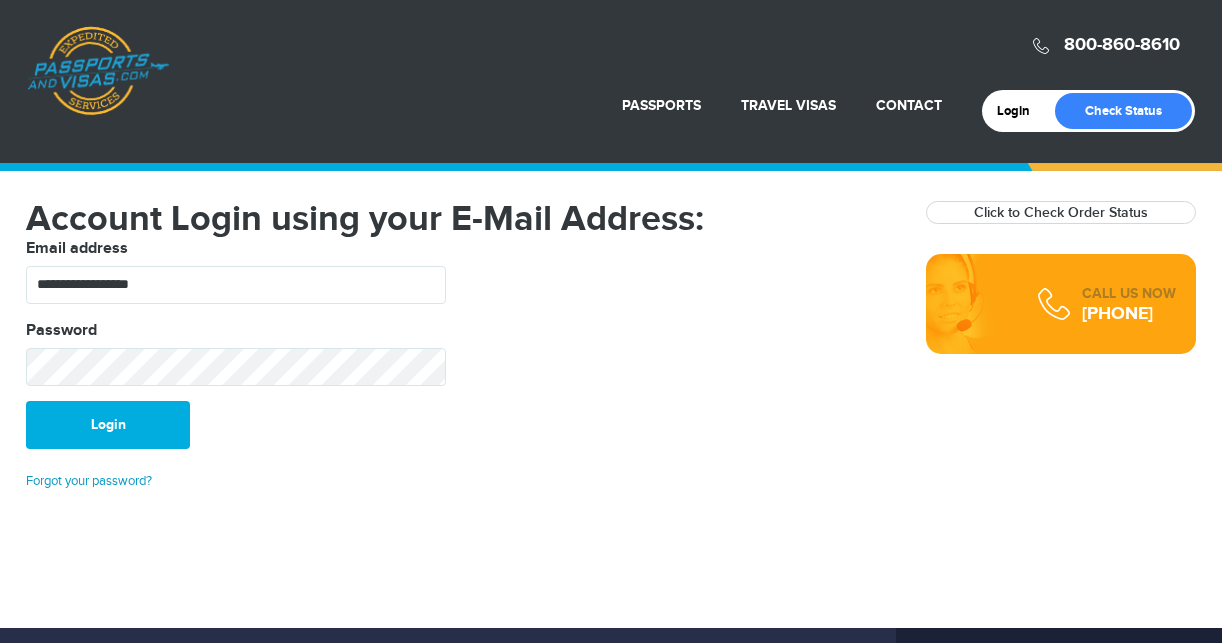 scroll, scrollTop: 0, scrollLeft: 0, axis: both 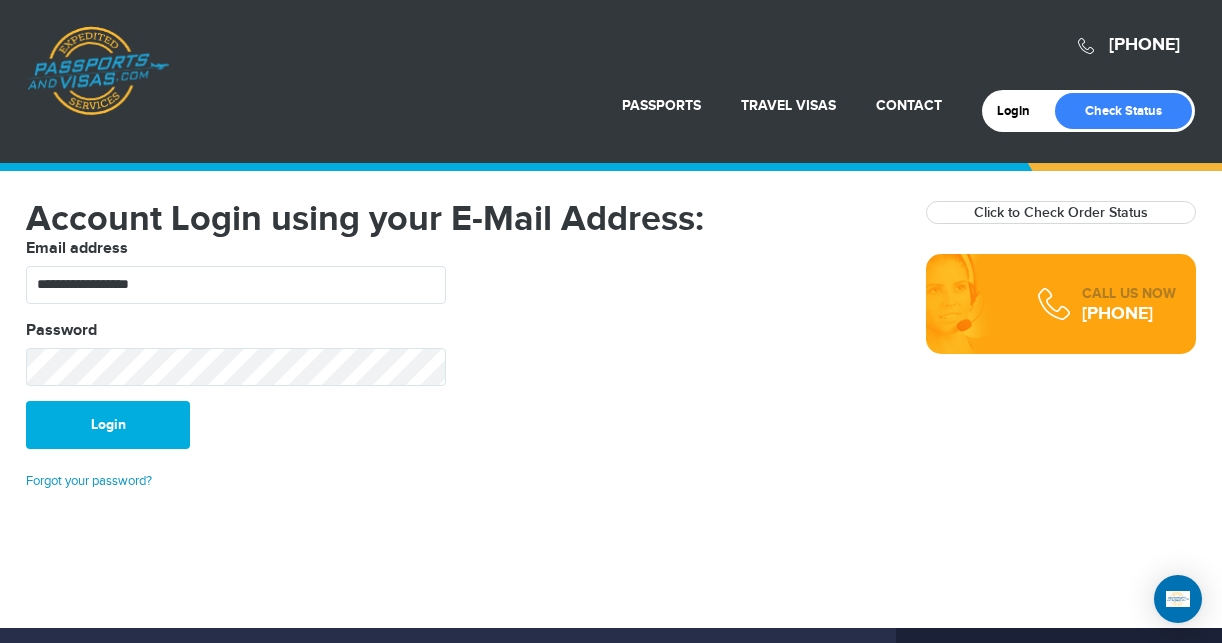 click on "Forgot your password?" at bounding box center [89, 481] 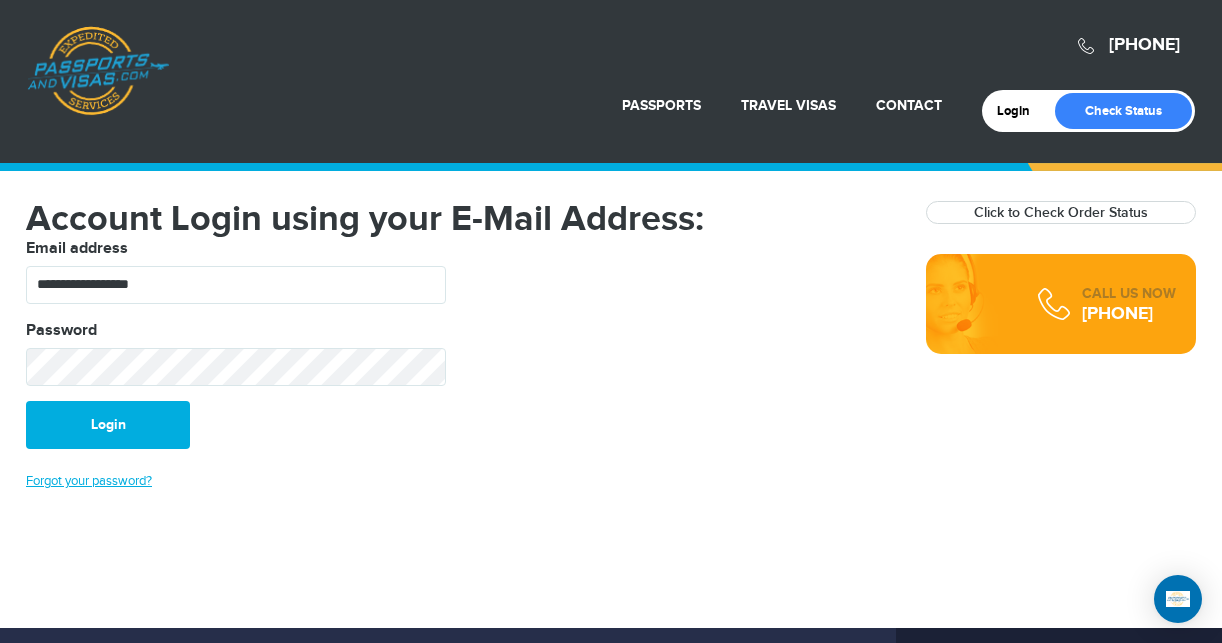 scroll, scrollTop: 0, scrollLeft: 0, axis: both 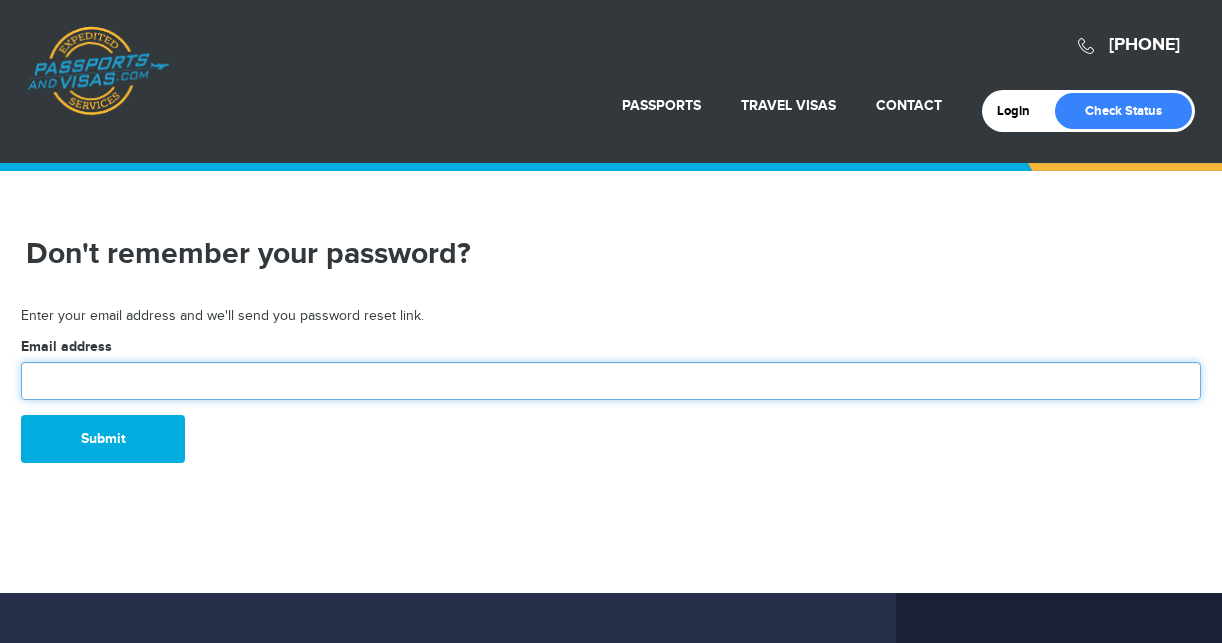 click at bounding box center [611, 381] 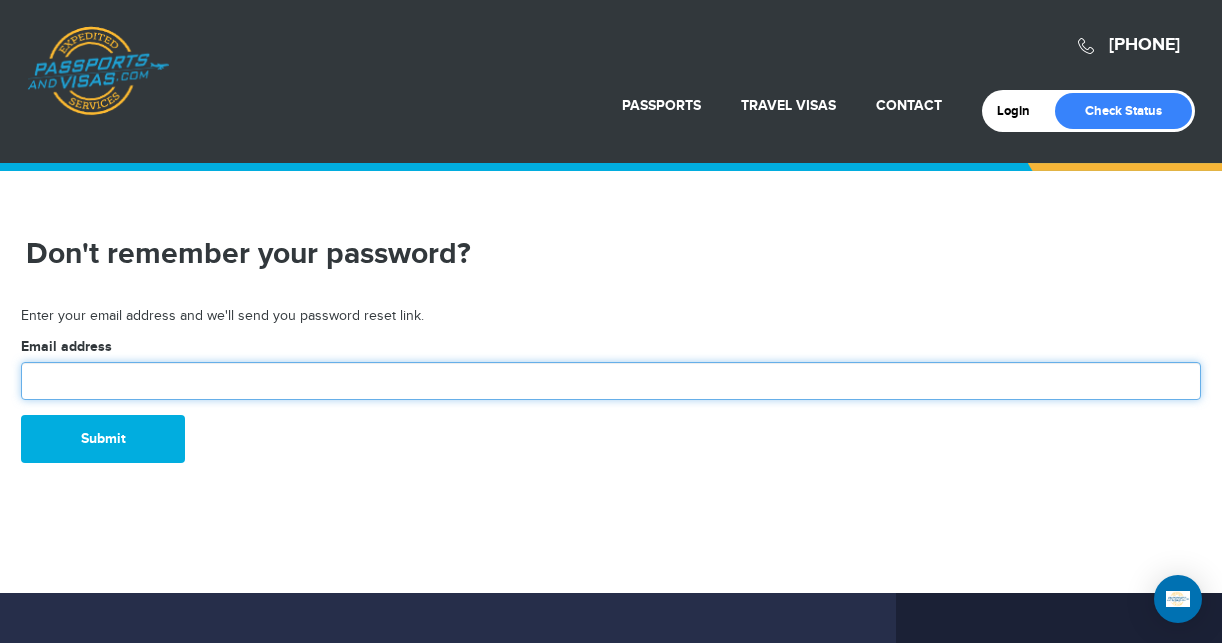 scroll, scrollTop: 0, scrollLeft: 0, axis: both 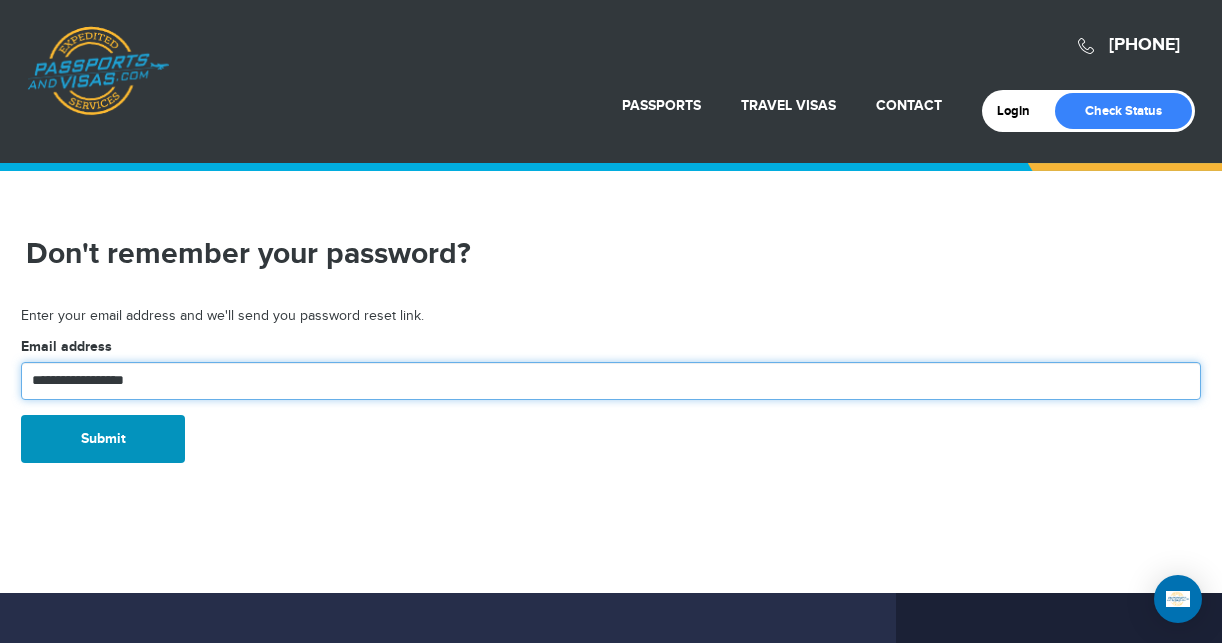 type on "**********" 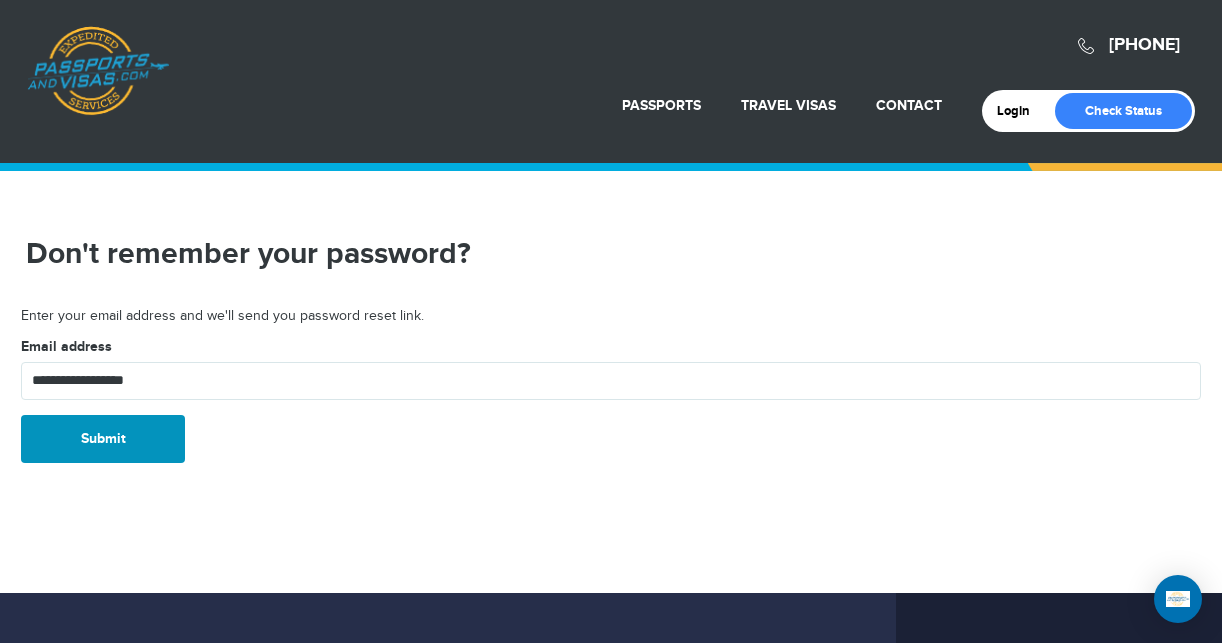 click on "Submit" at bounding box center (103, 439) 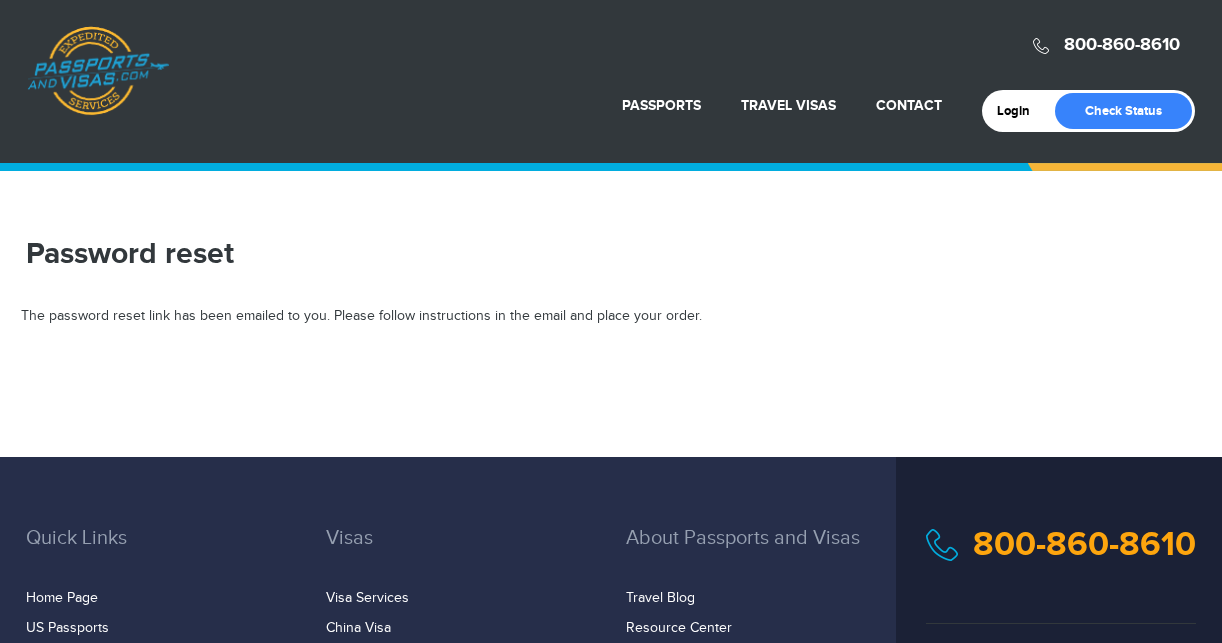 scroll, scrollTop: 0, scrollLeft: 0, axis: both 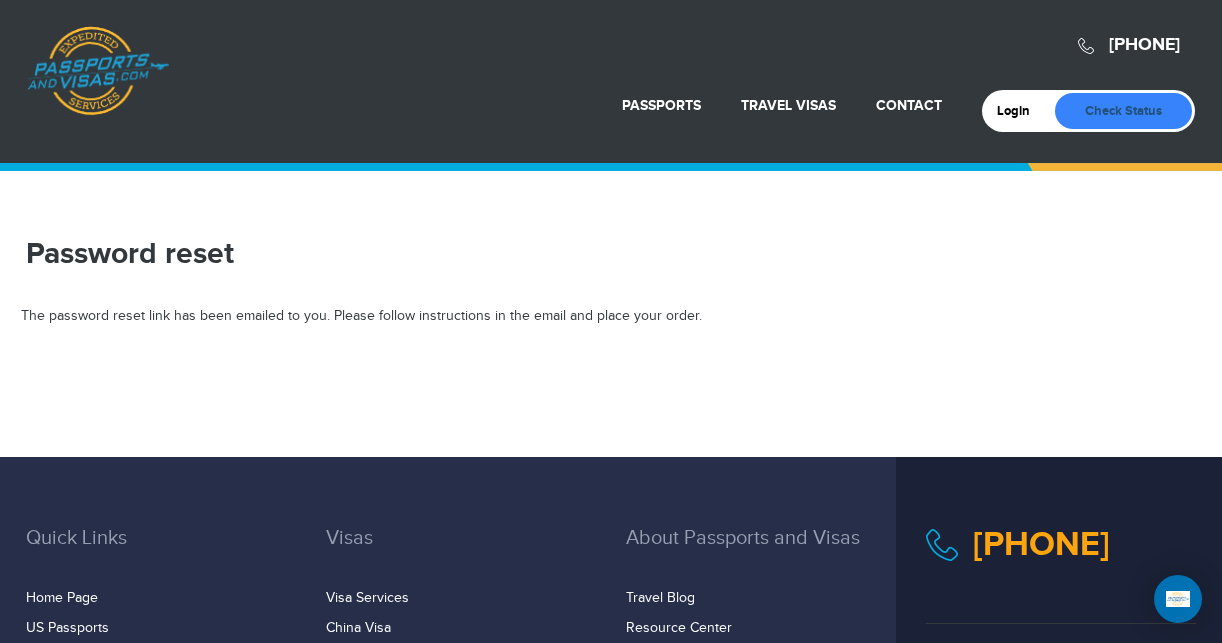 click on "Check Status" at bounding box center [1123, 111] 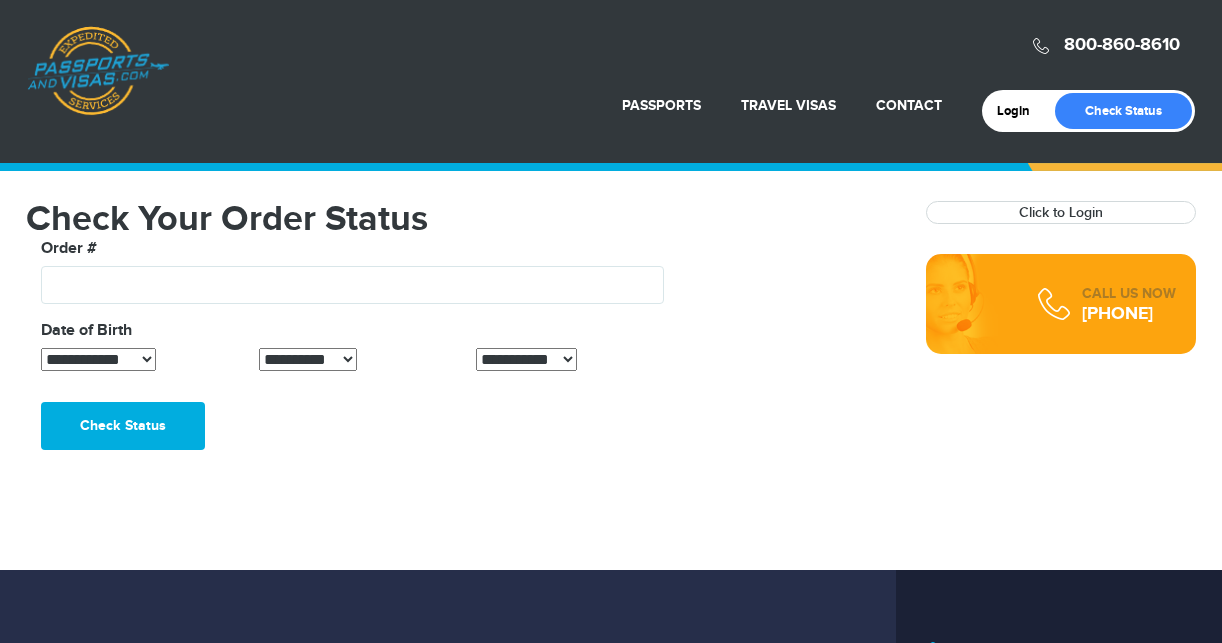 scroll, scrollTop: 0, scrollLeft: 0, axis: both 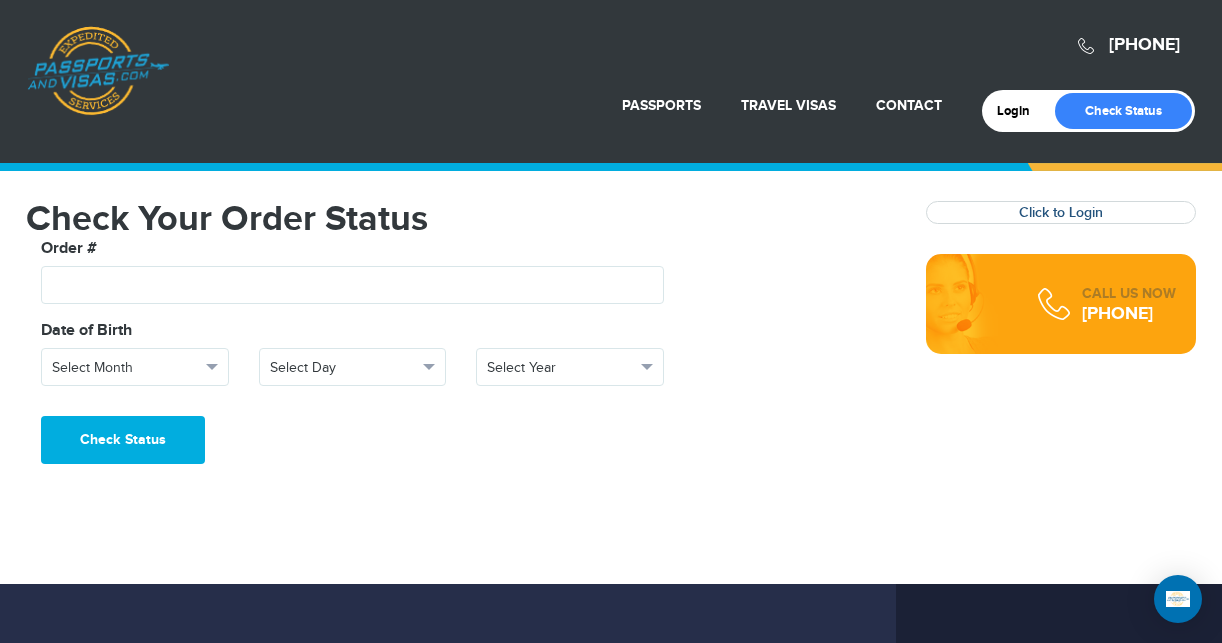click on "Click to Login" at bounding box center [1061, 212] 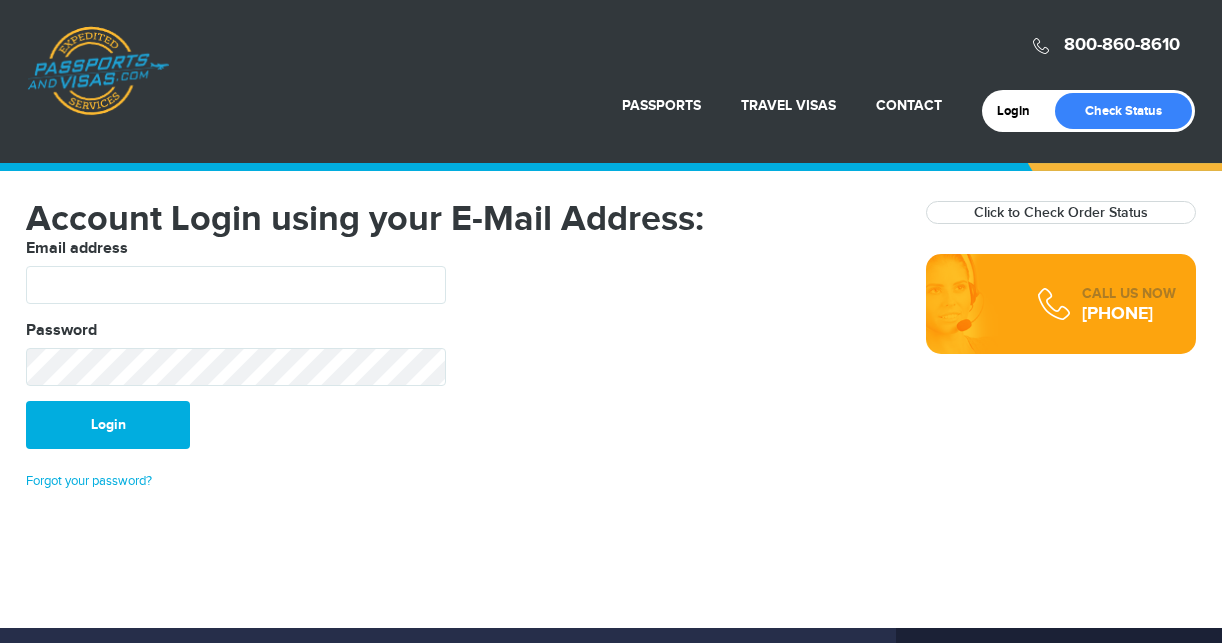 scroll, scrollTop: 0, scrollLeft: 0, axis: both 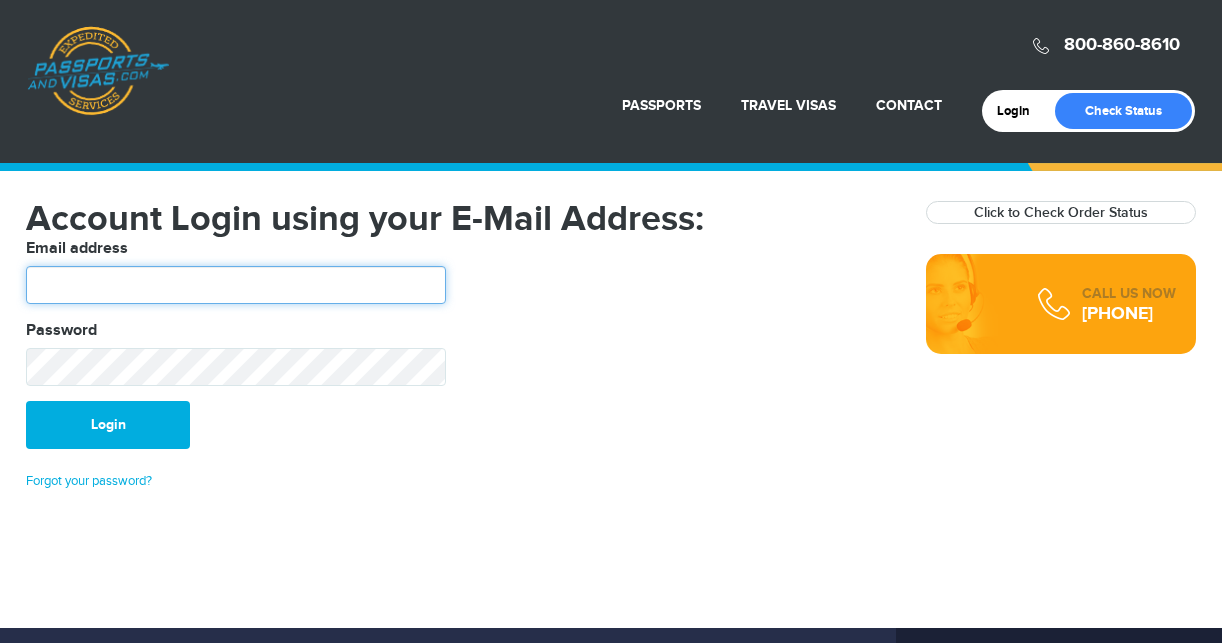 click at bounding box center (236, 285) 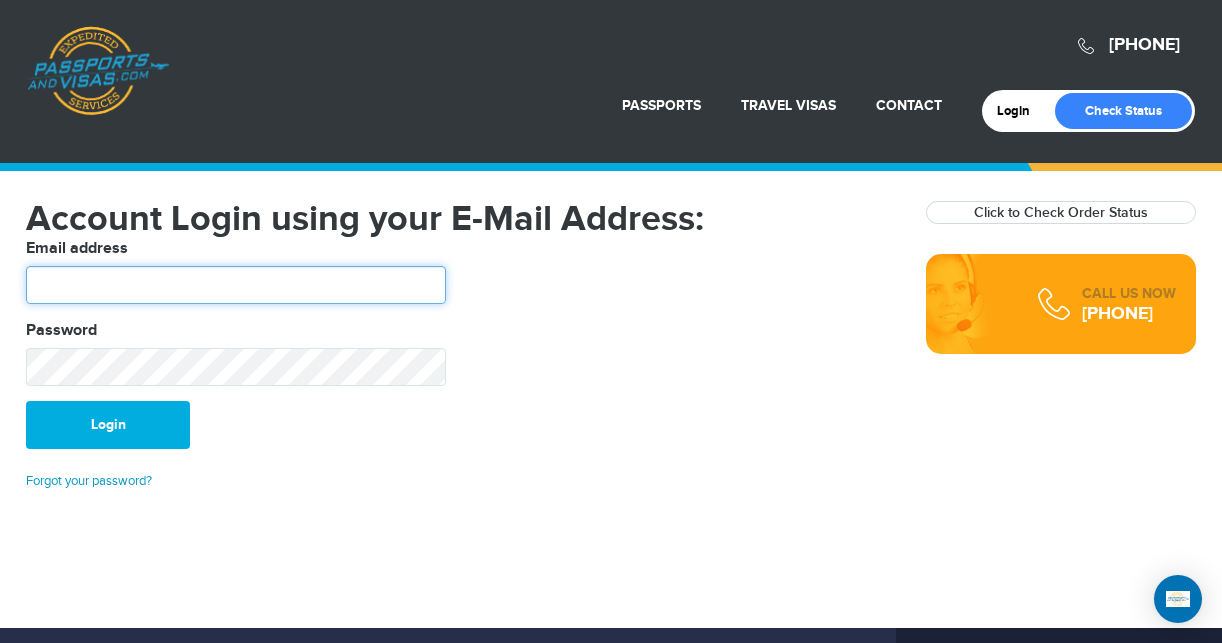 scroll, scrollTop: 0, scrollLeft: 0, axis: both 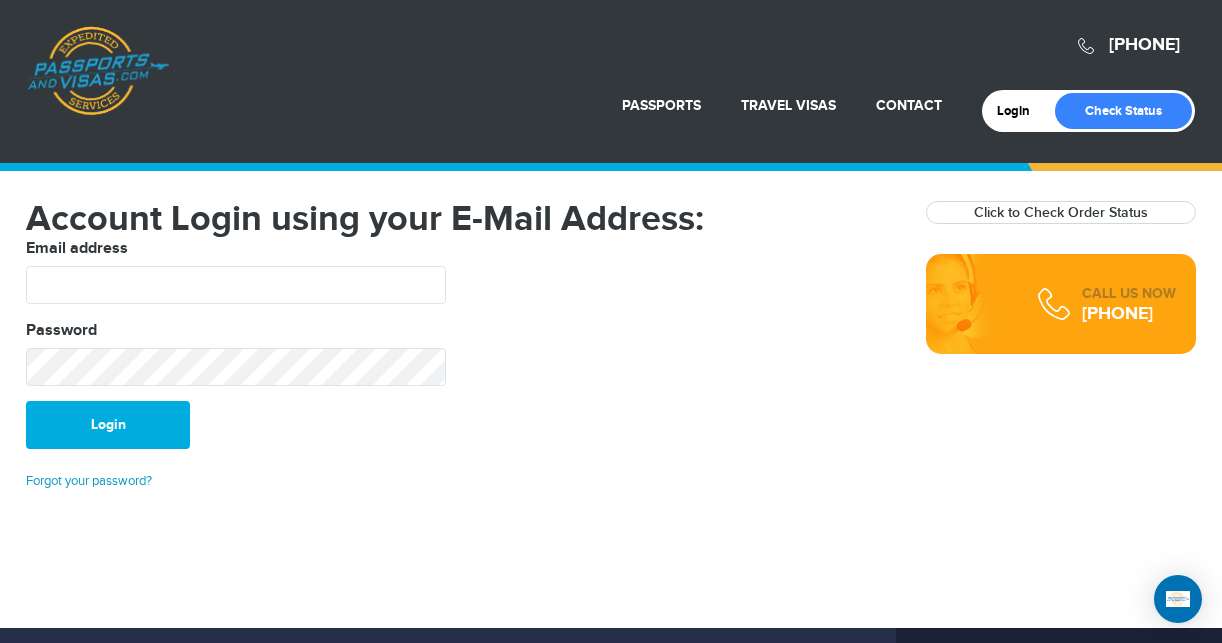 click on "Forgot your password?" at bounding box center [89, 481] 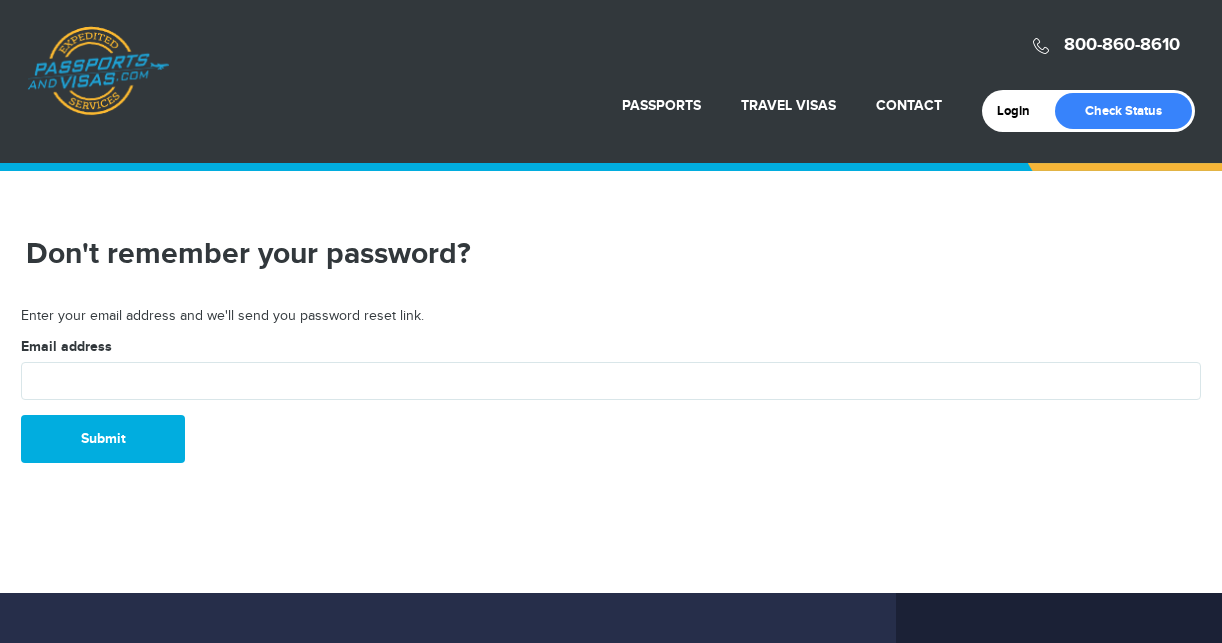 scroll, scrollTop: 0, scrollLeft: 0, axis: both 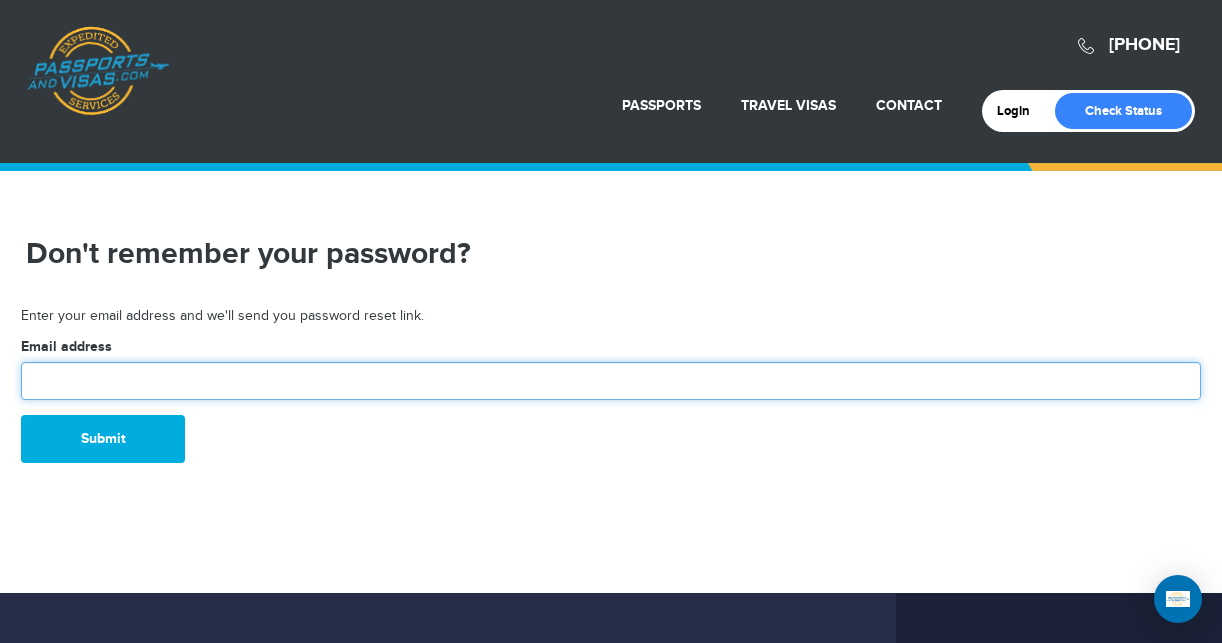 click at bounding box center [611, 381] 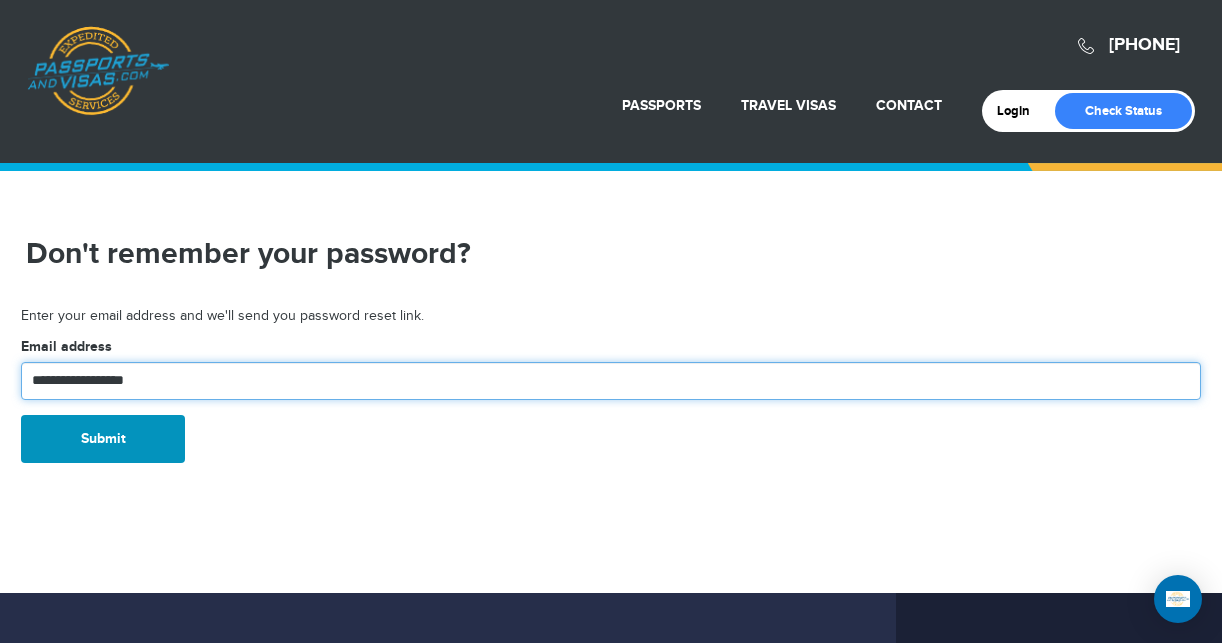 type on "**********" 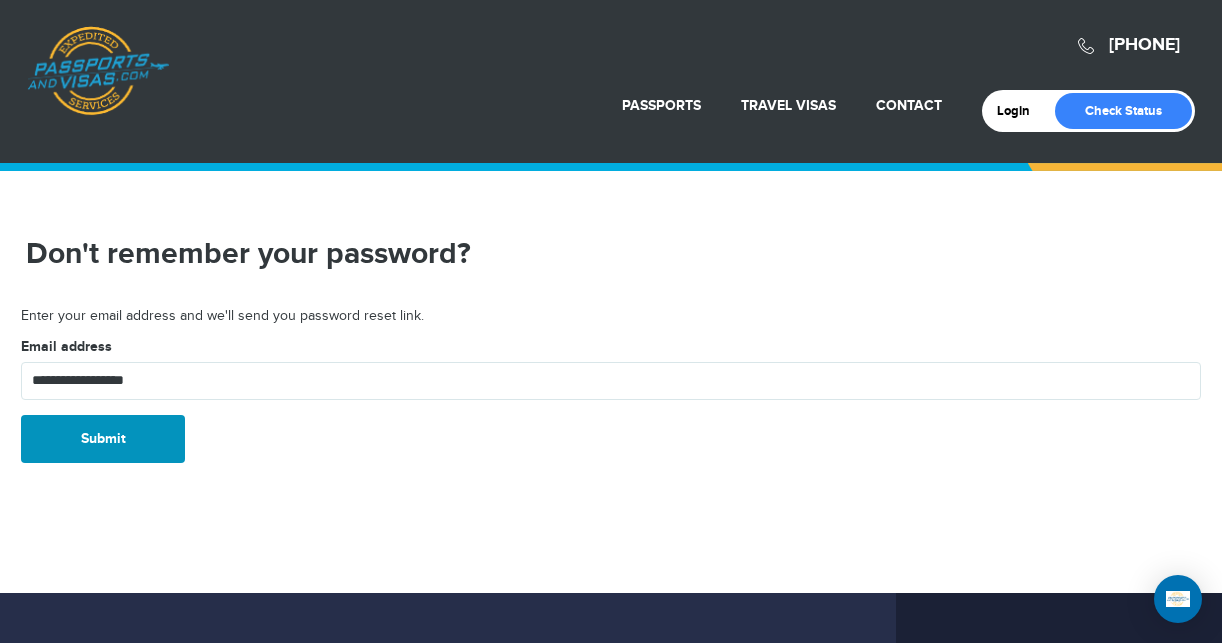click on "Submit" at bounding box center [103, 439] 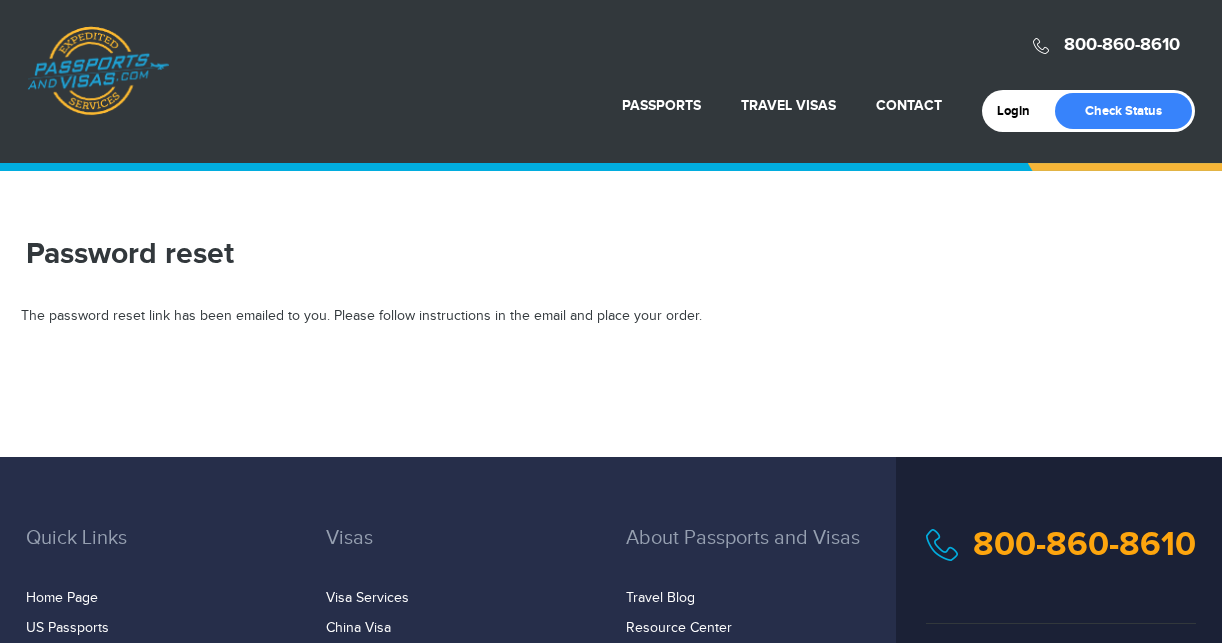 scroll, scrollTop: 0, scrollLeft: 0, axis: both 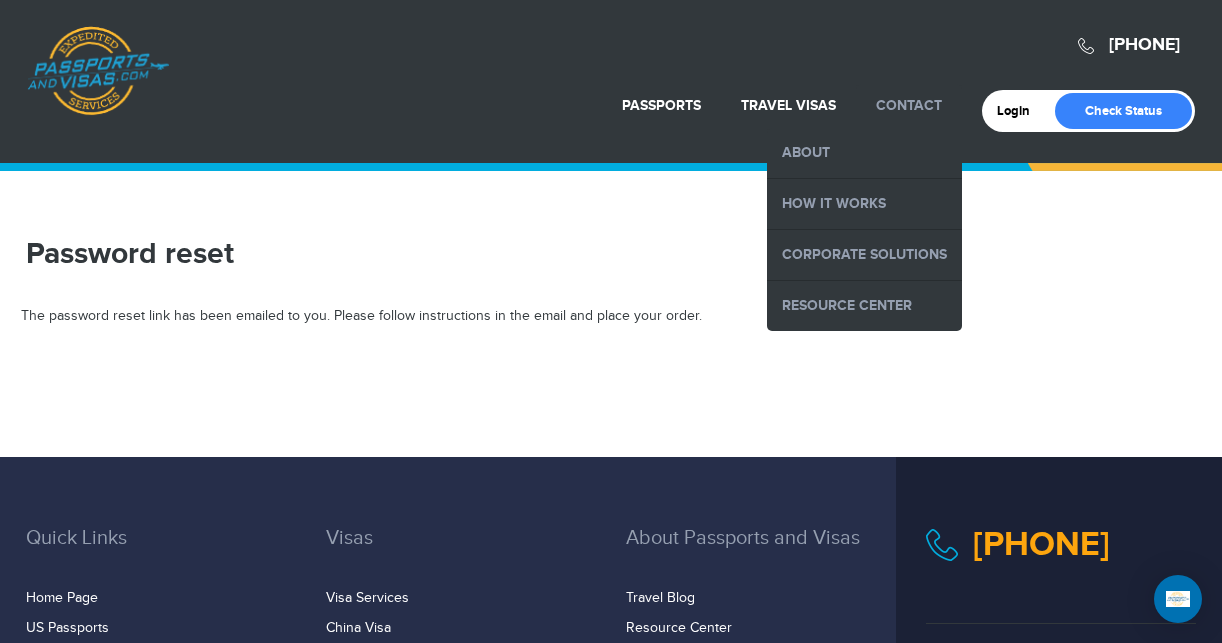 click on "Contact
About
How it Works
Corporate Solutions
Resource Center" at bounding box center (909, 106) 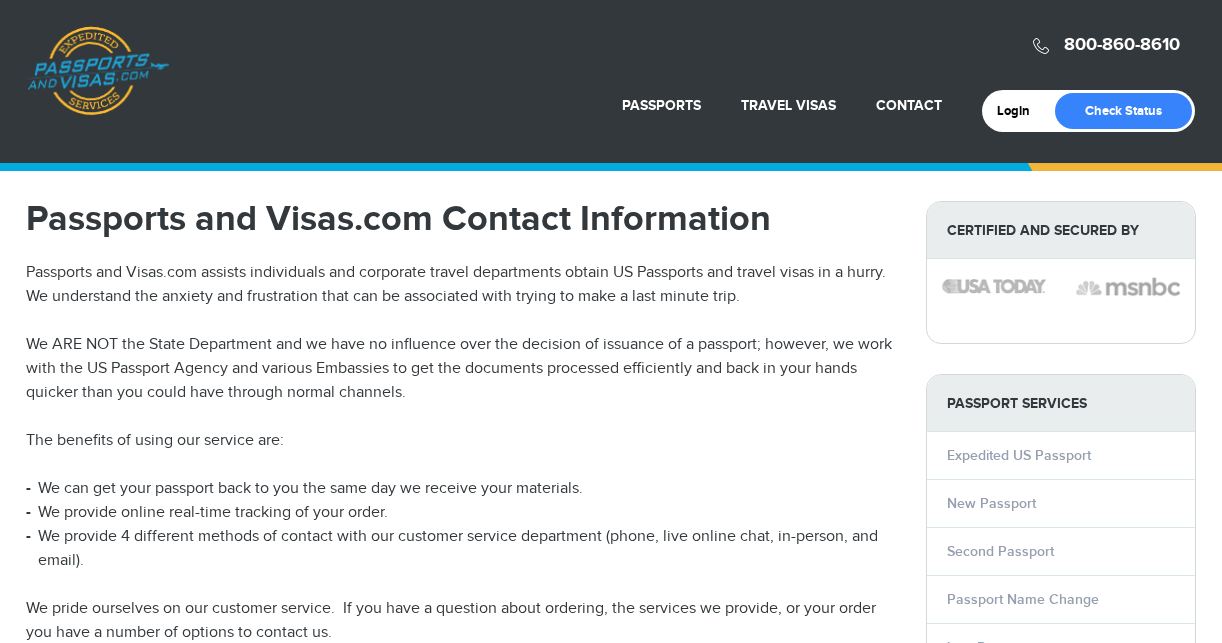 scroll, scrollTop: 0, scrollLeft: 0, axis: both 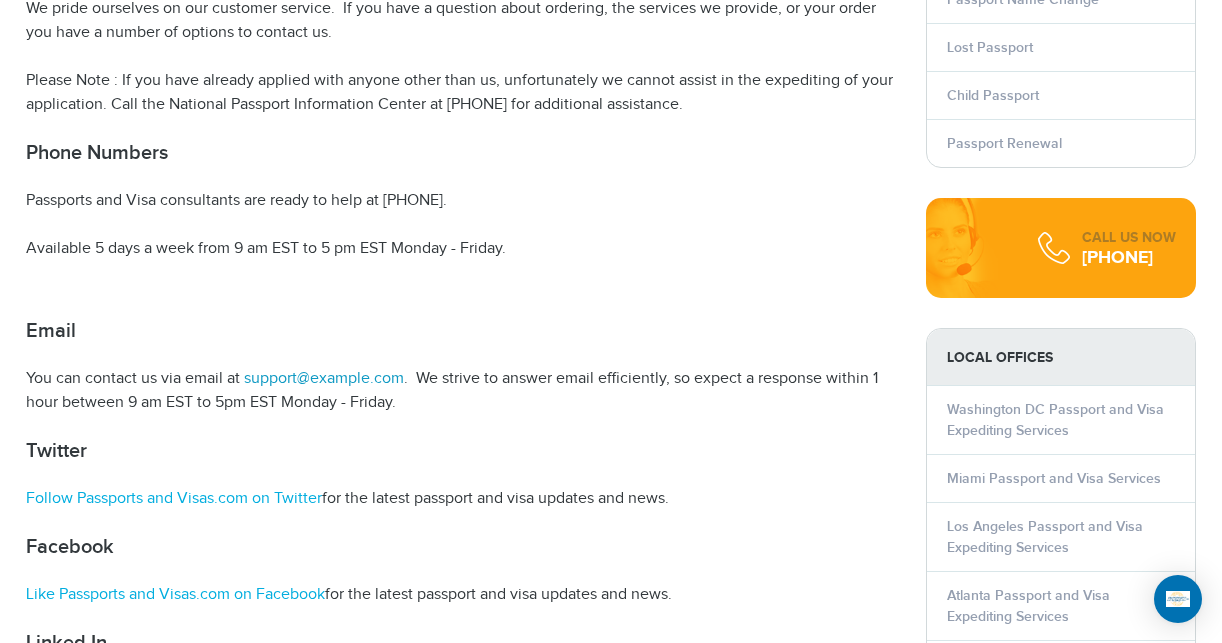 click on "support@example.com" at bounding box center [322, 378] 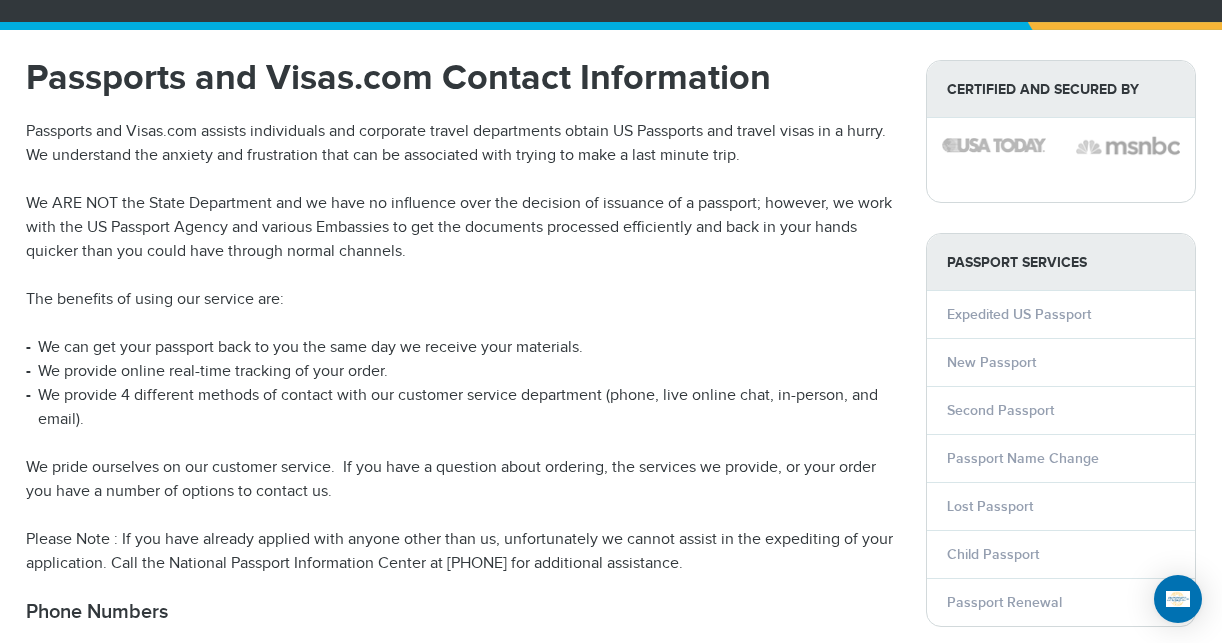 scroll, scrollTop: 200, scrollLeft: 0, axis: vertical 